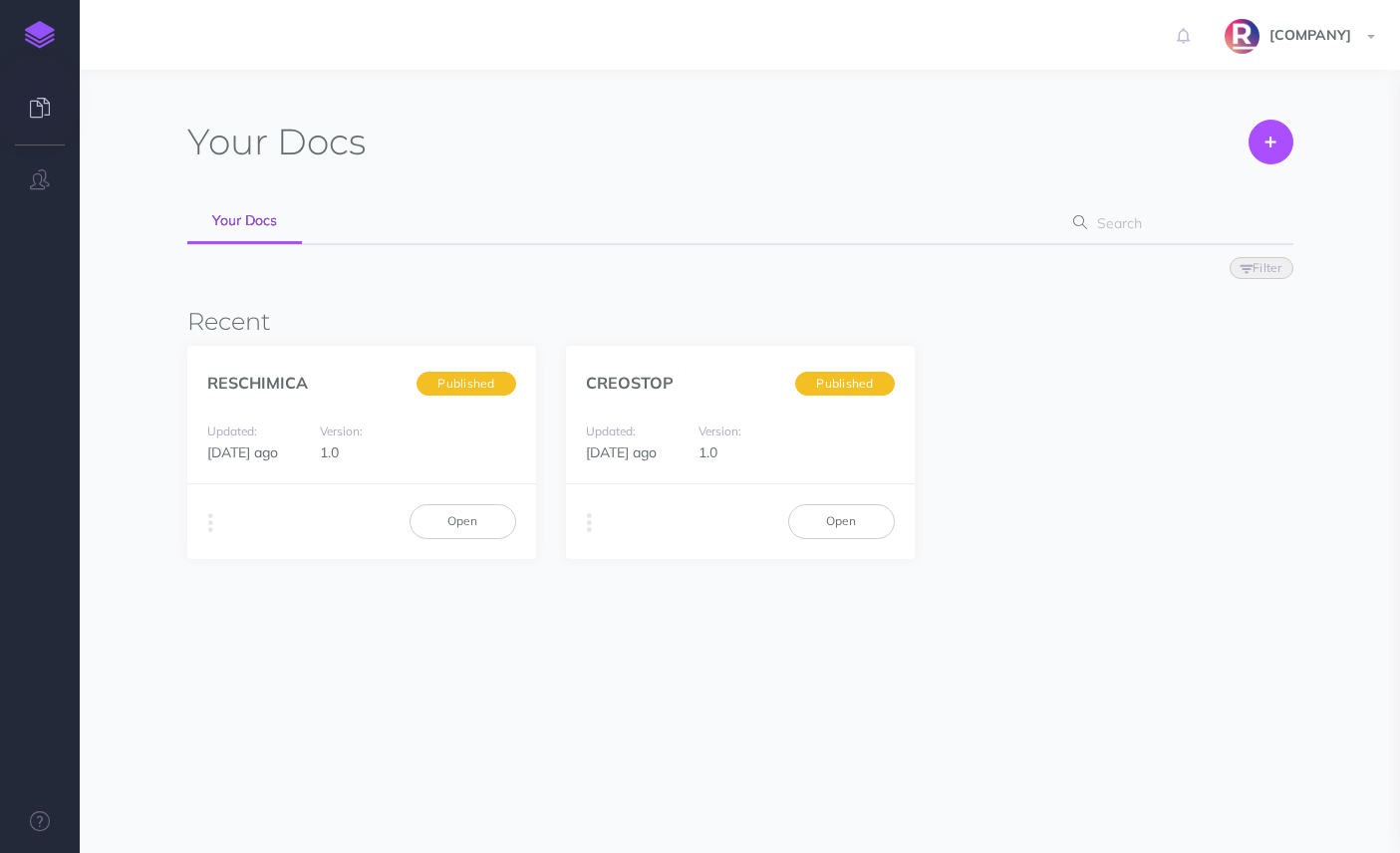 scroll, scrollTop: 0, scrollLeft: 0, axis: both 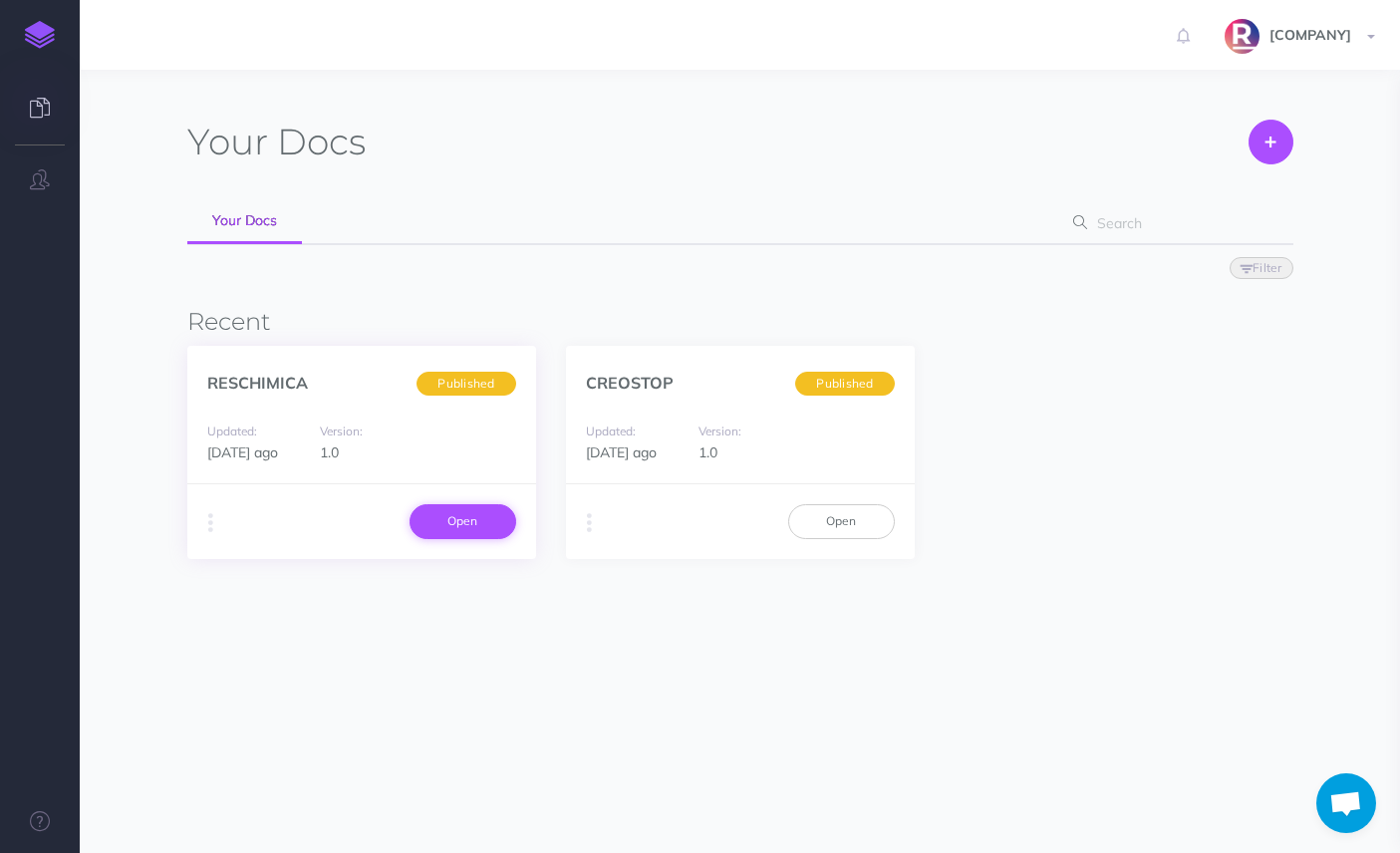 click on "Open" at bounding box center [462, 521] 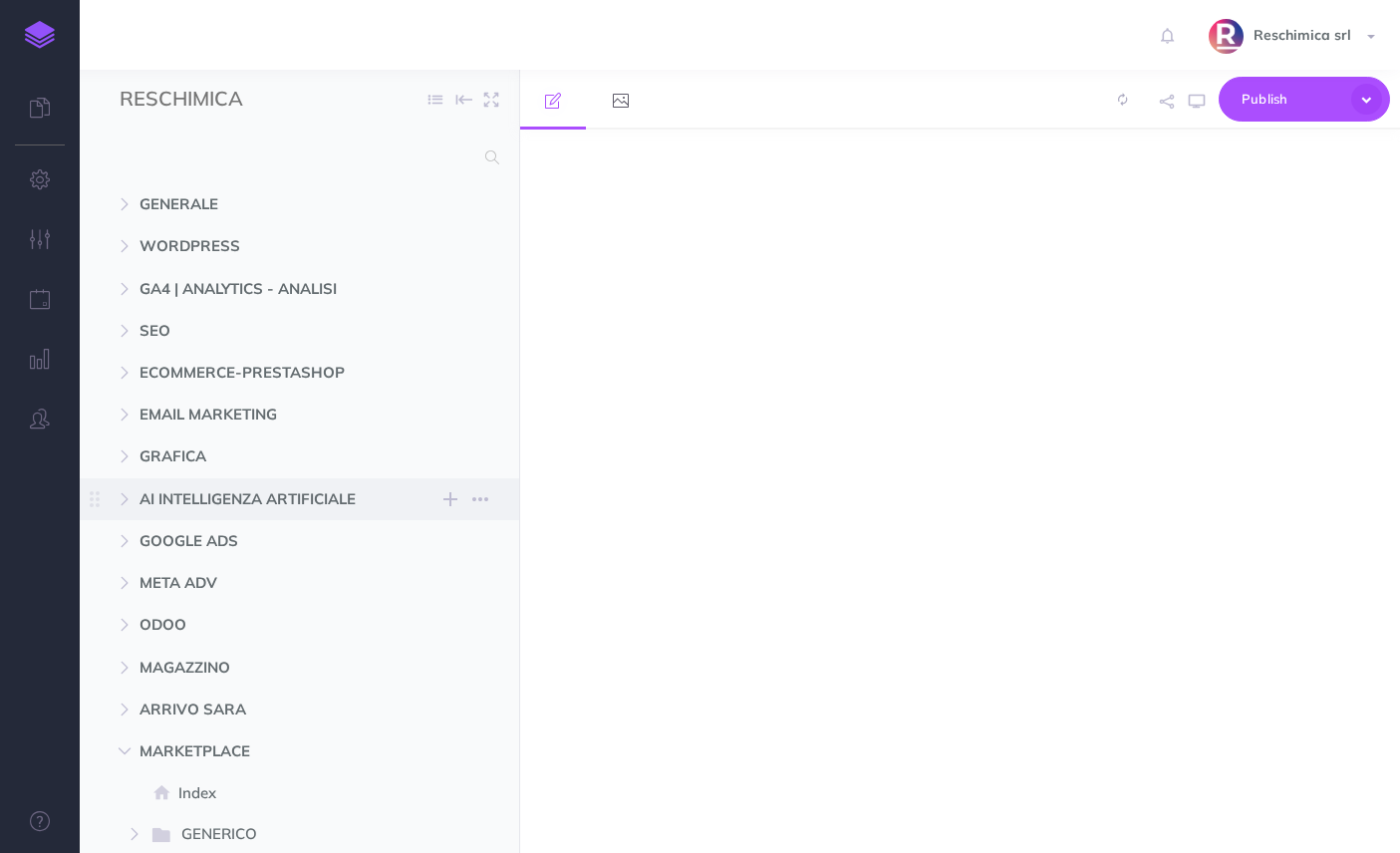 scroll, scrollTop: 0, scrollLeft: 0, axis: both 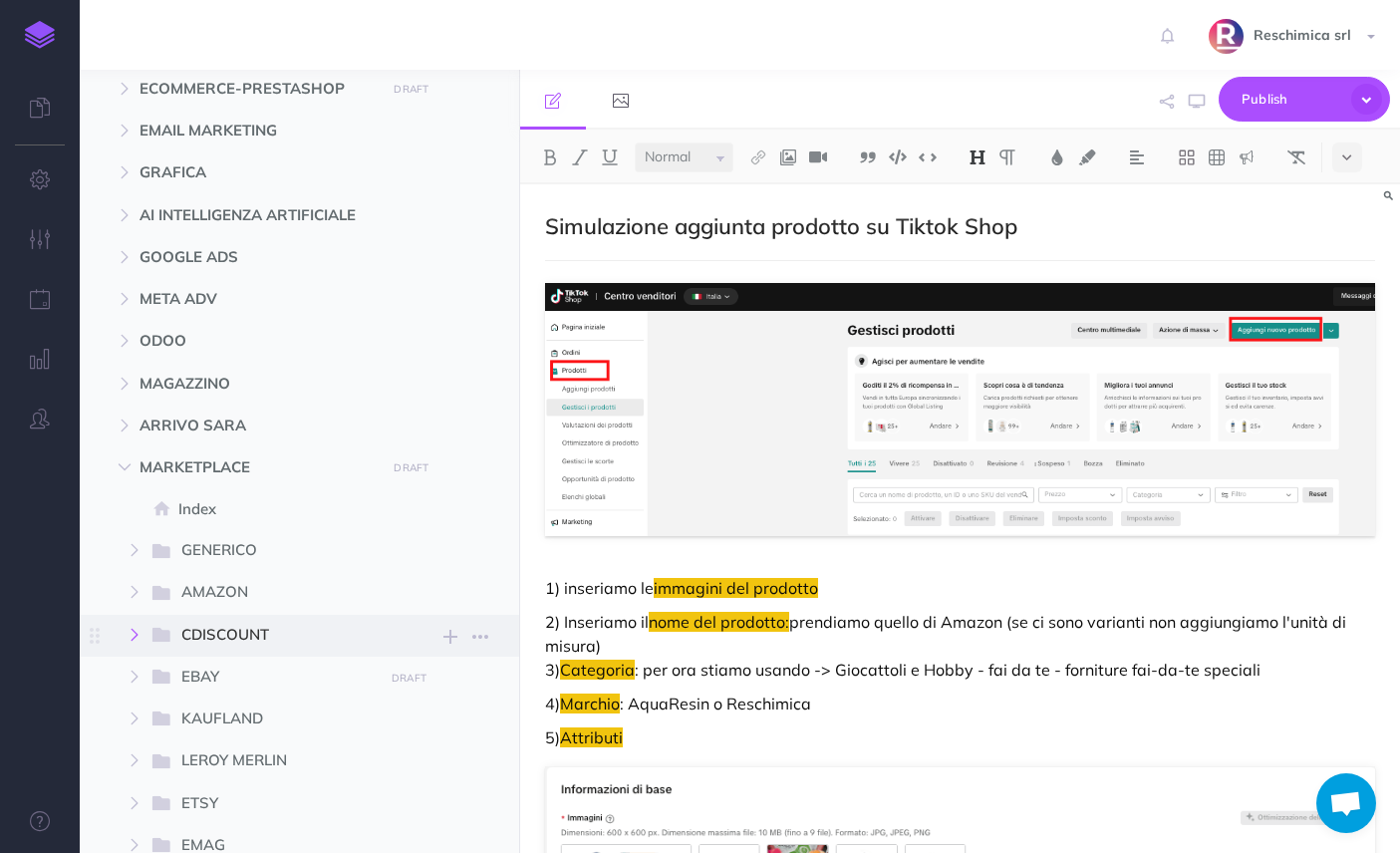 click at bounding box center [135, 635] 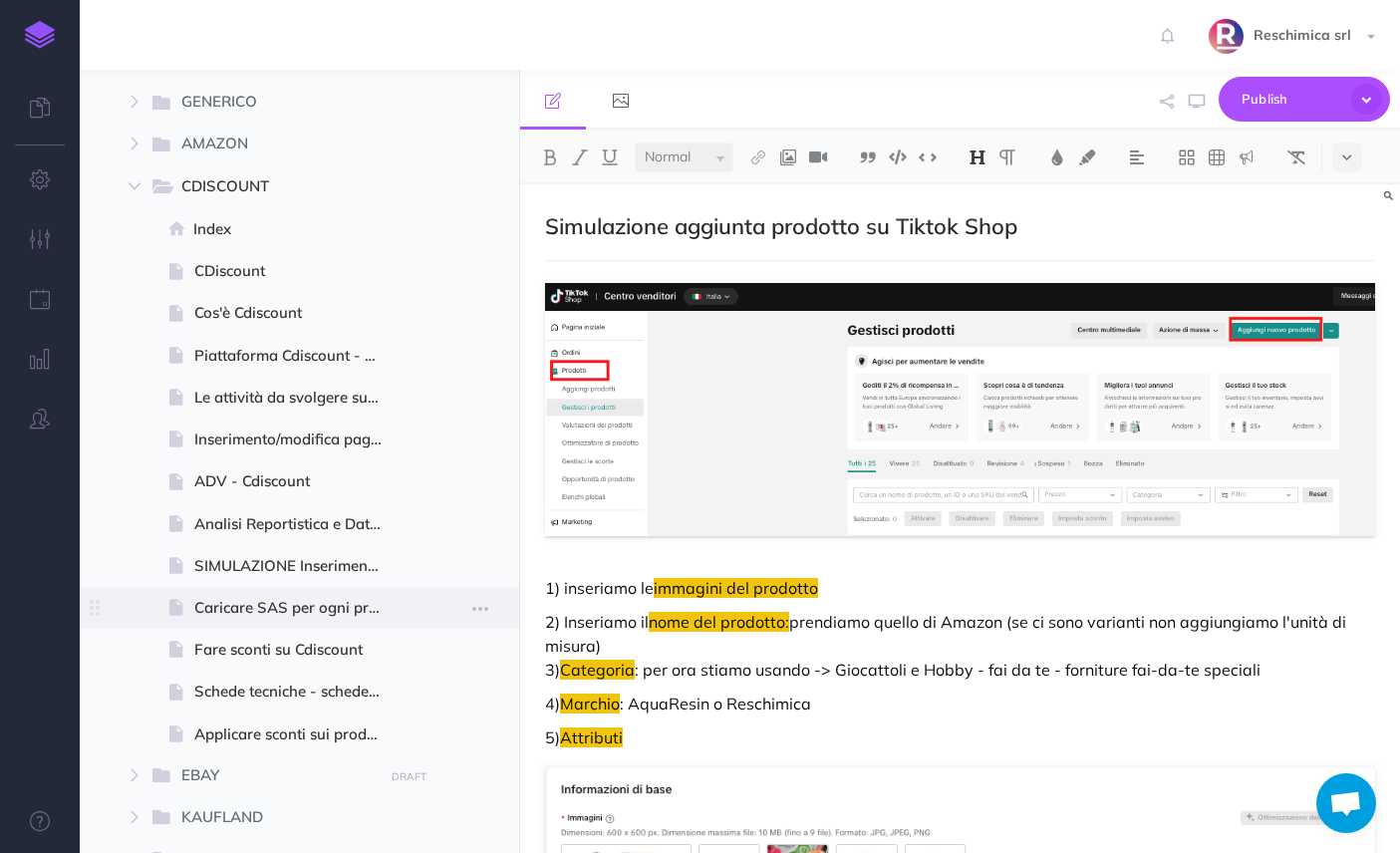 scroll, scrollTop: 734, scrollLeft: 0, axis: vertical 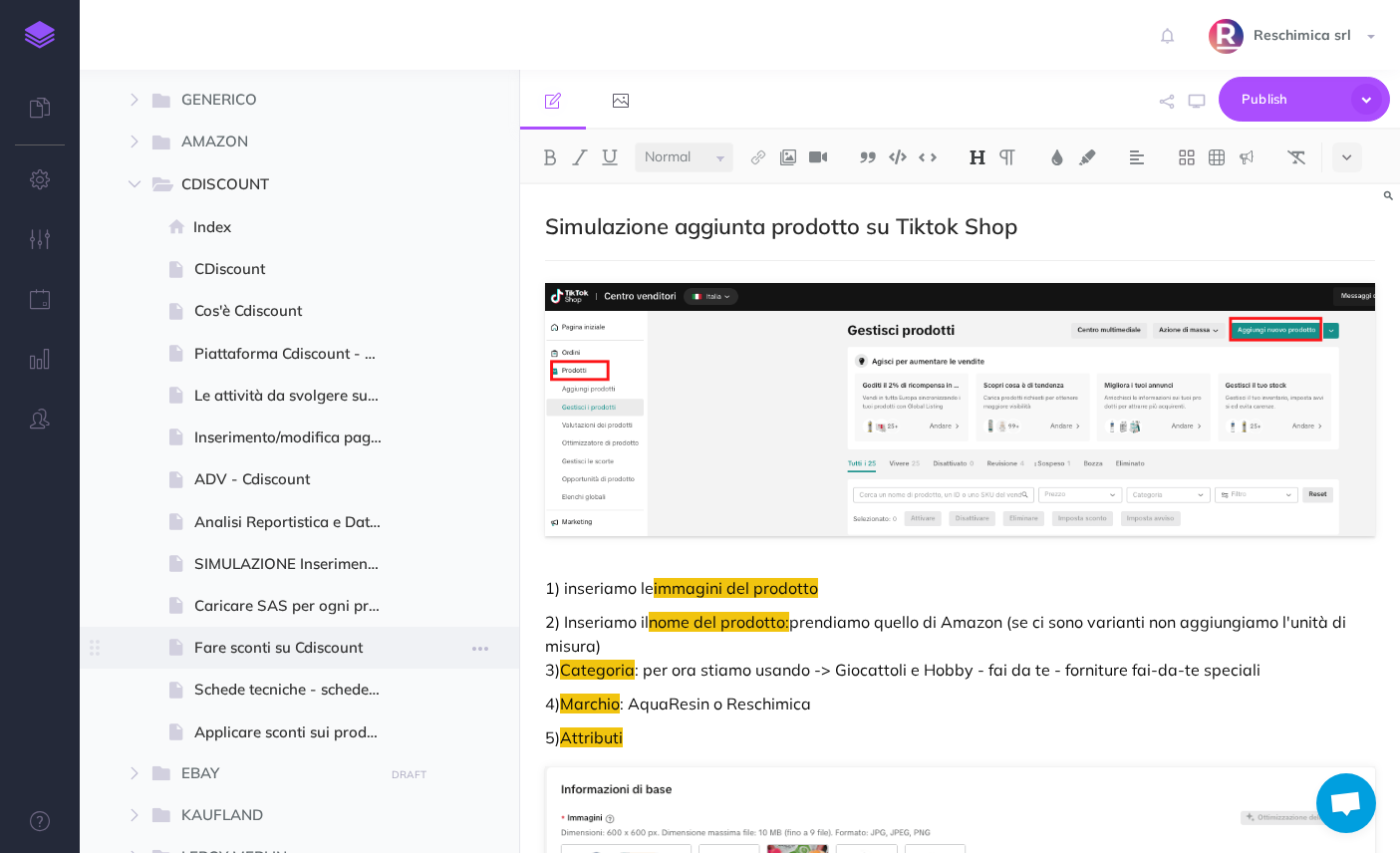 click on "Fare sconti su Cdiscount" at bounding box center [297, 648] 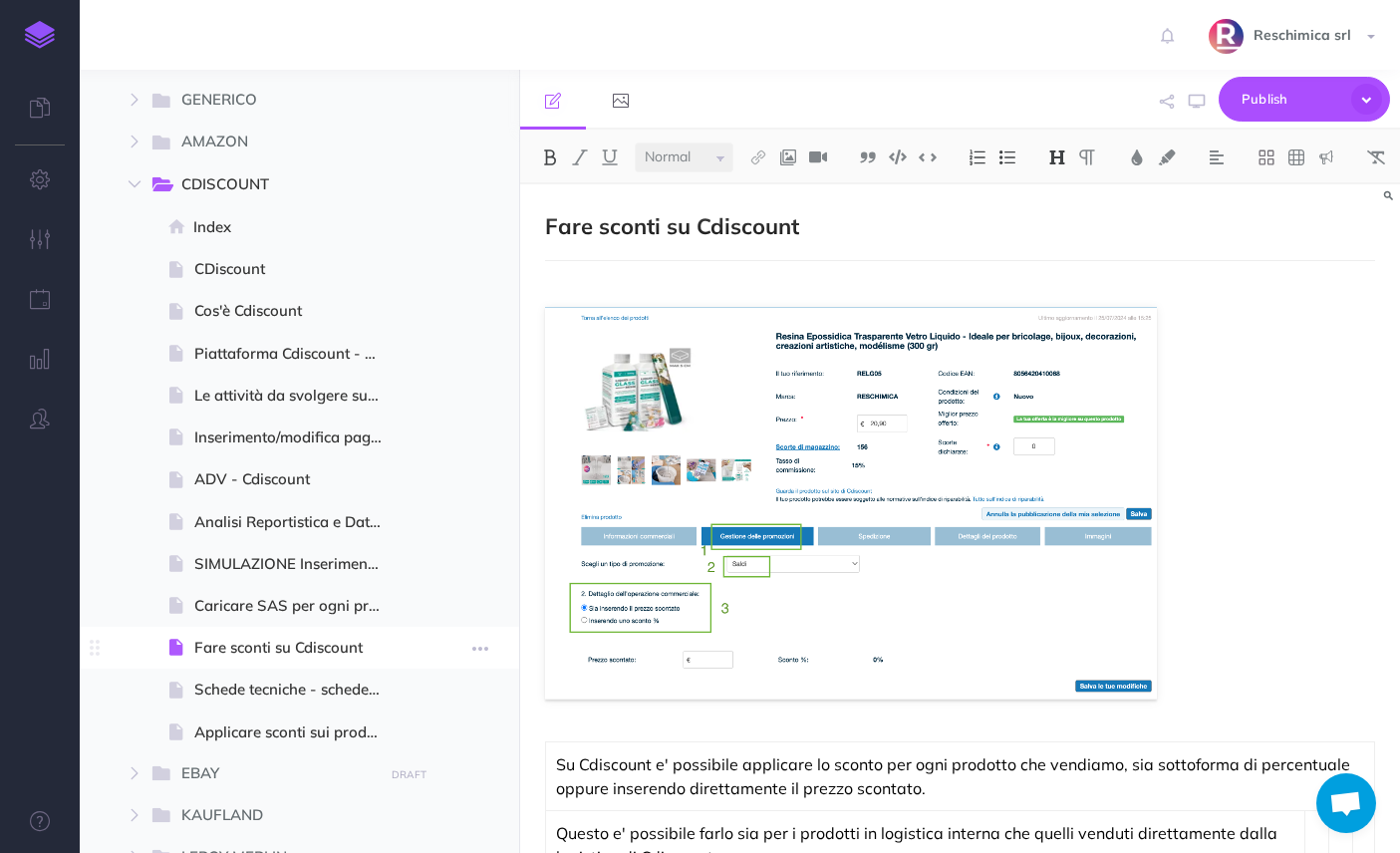 scroll, scrollTop: 0, scrollLeft: 0, axis: both 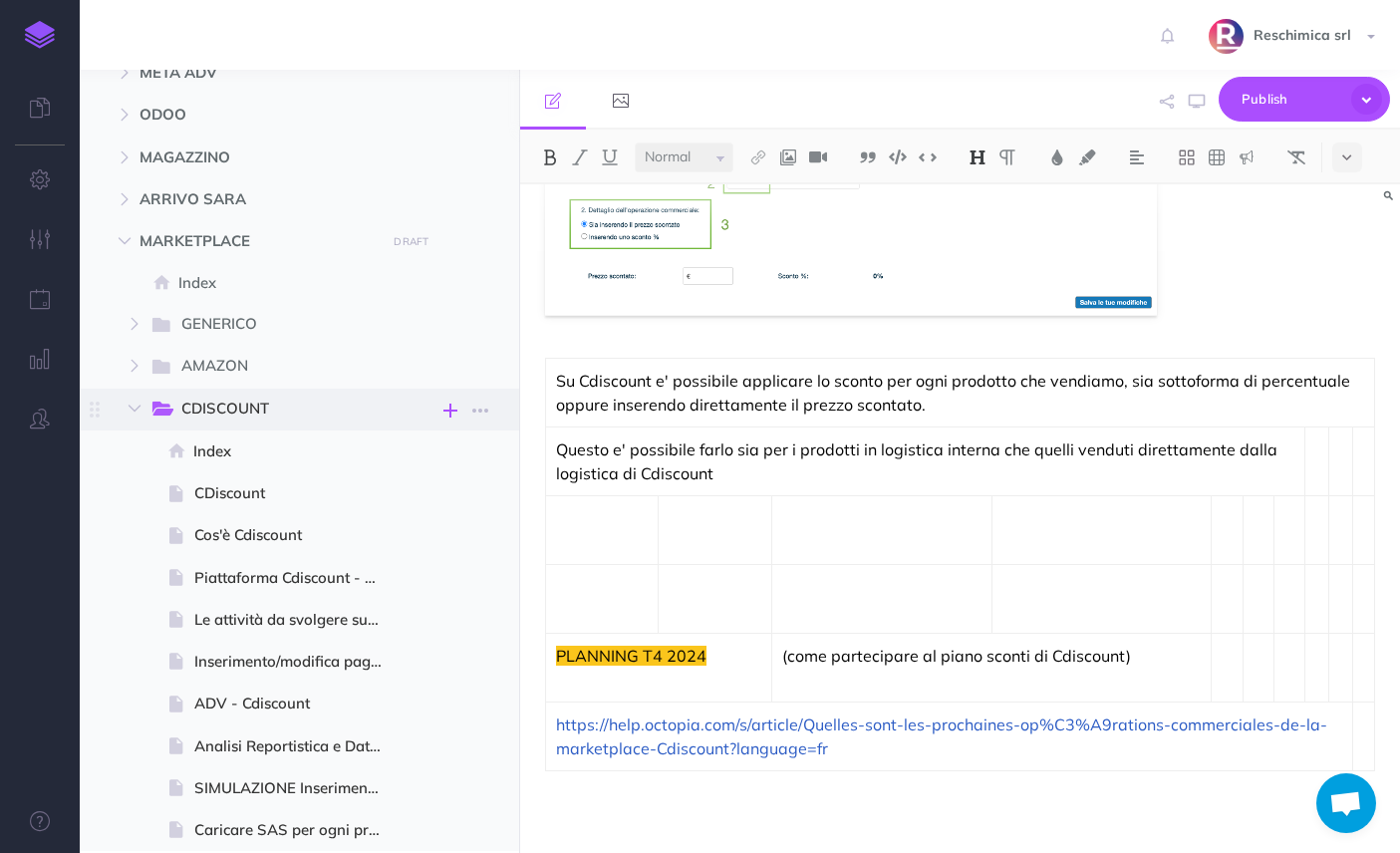 click at bounding box center (450, 411) 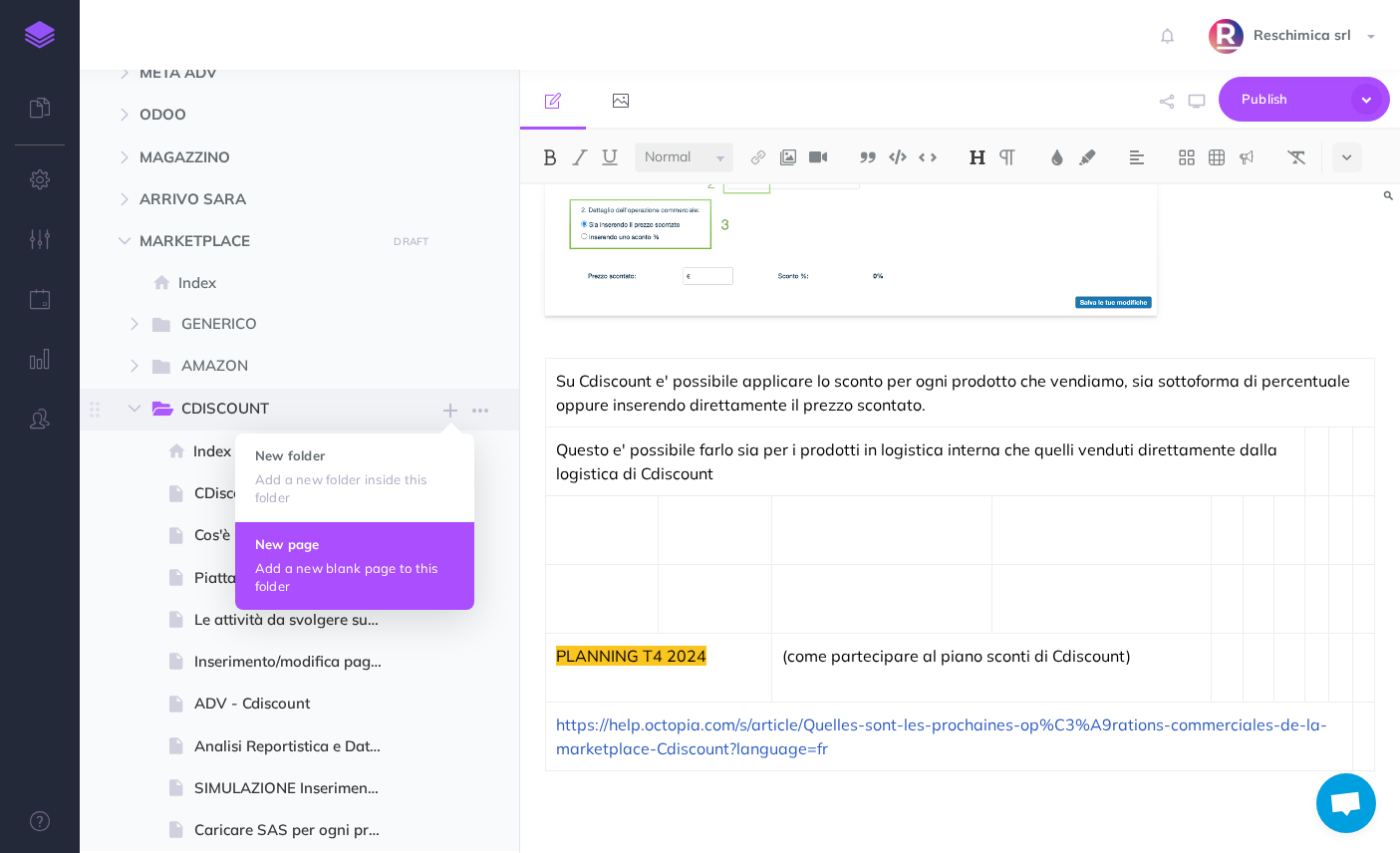 click on "Add a new blank page to this folder" at bounding box center [355, 577] 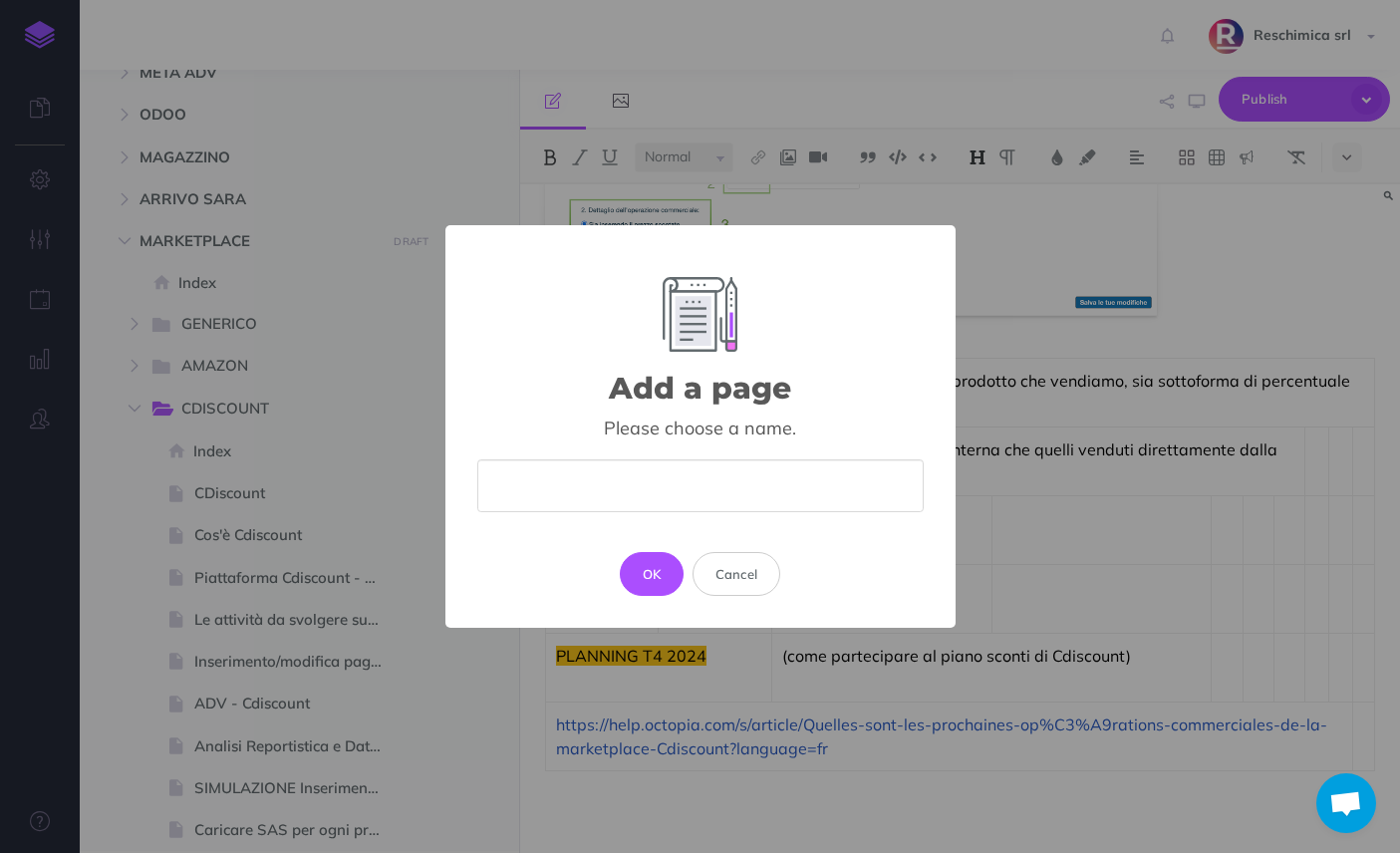 click at bounding box center (700, 485) 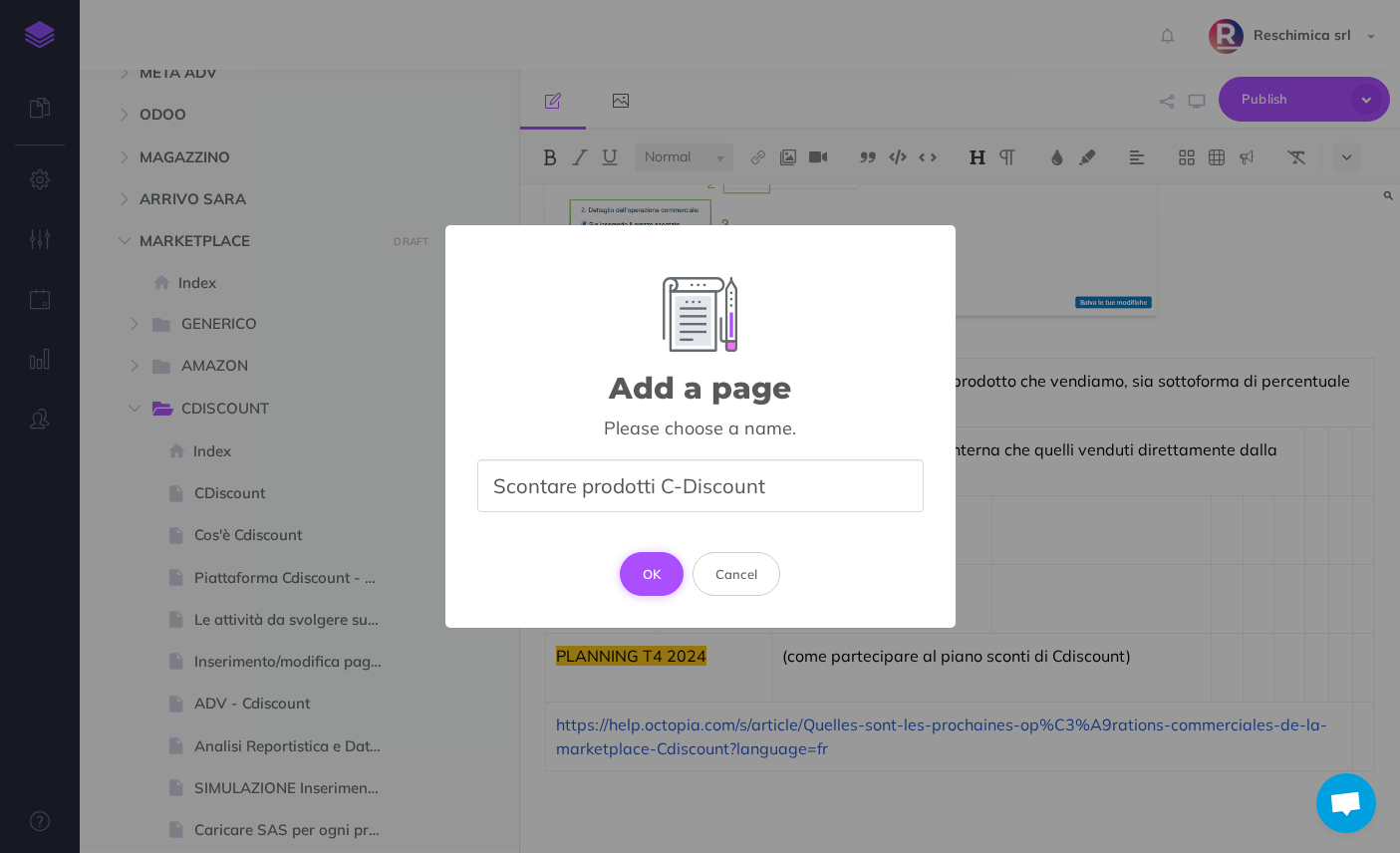 type on "Scontare prodotti C-Discount" 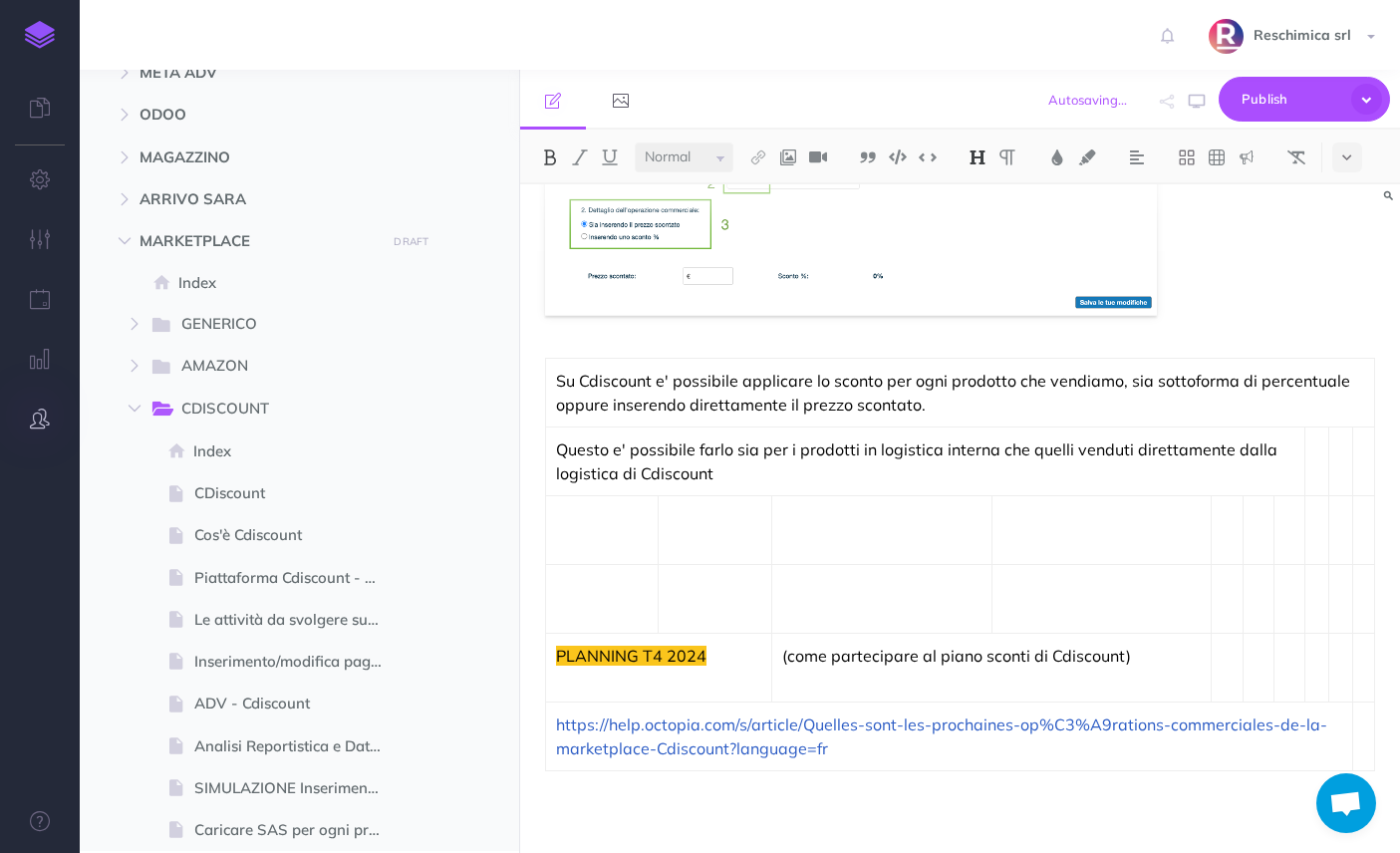 select on "null" 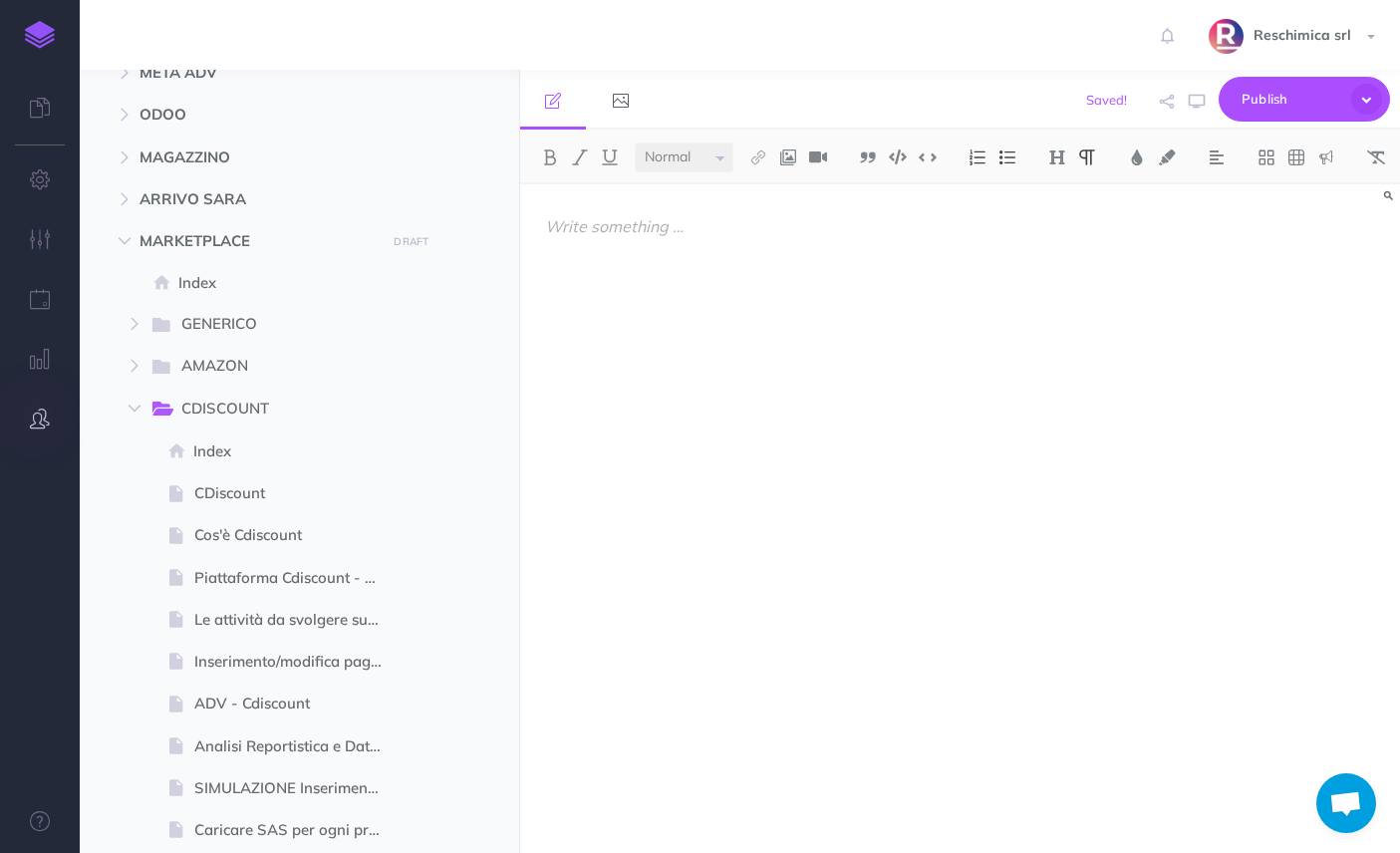 scroll, scrollTop: 0, scrollLeft: 0, axis: both 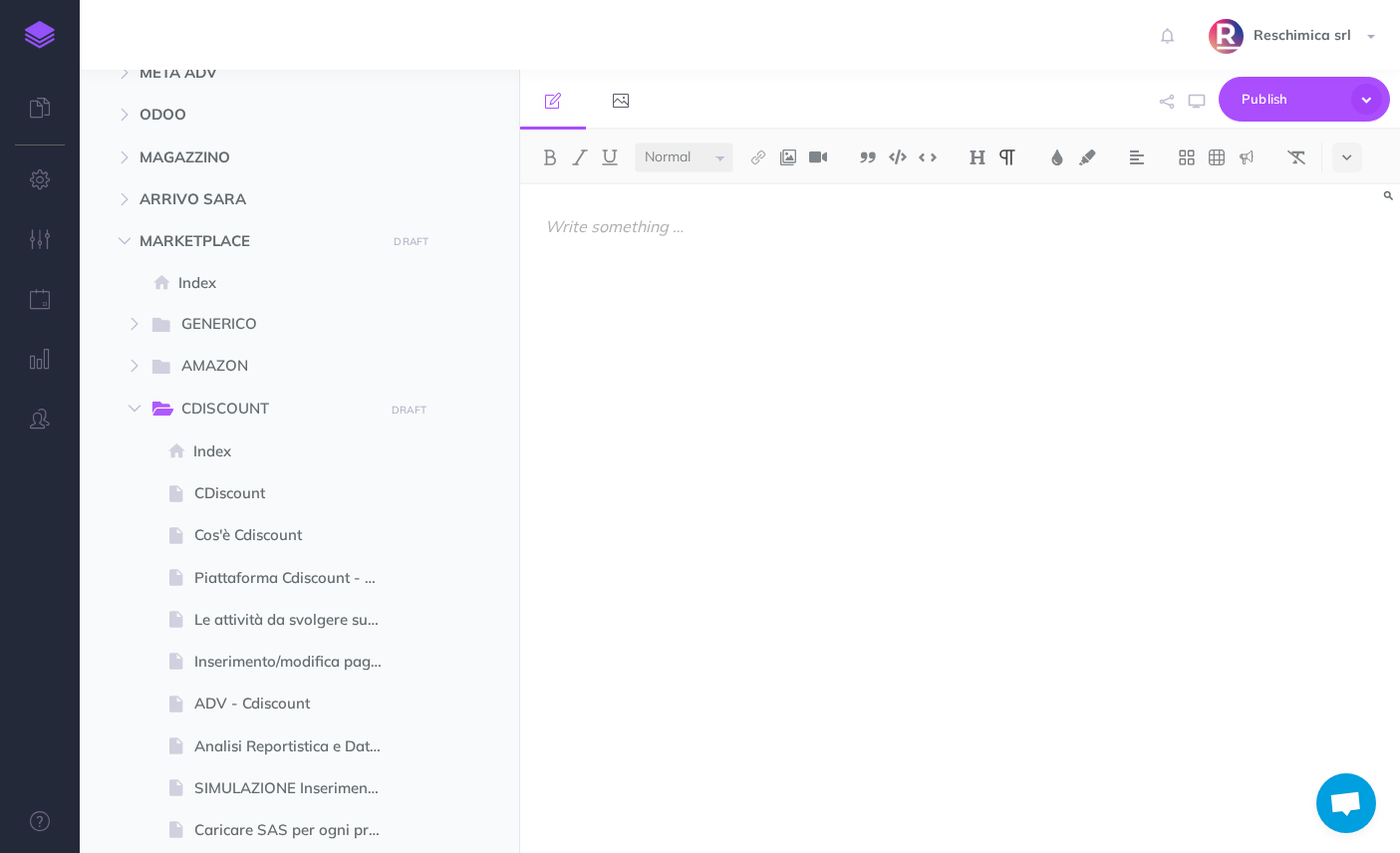 click at bounding box center [960, 226] 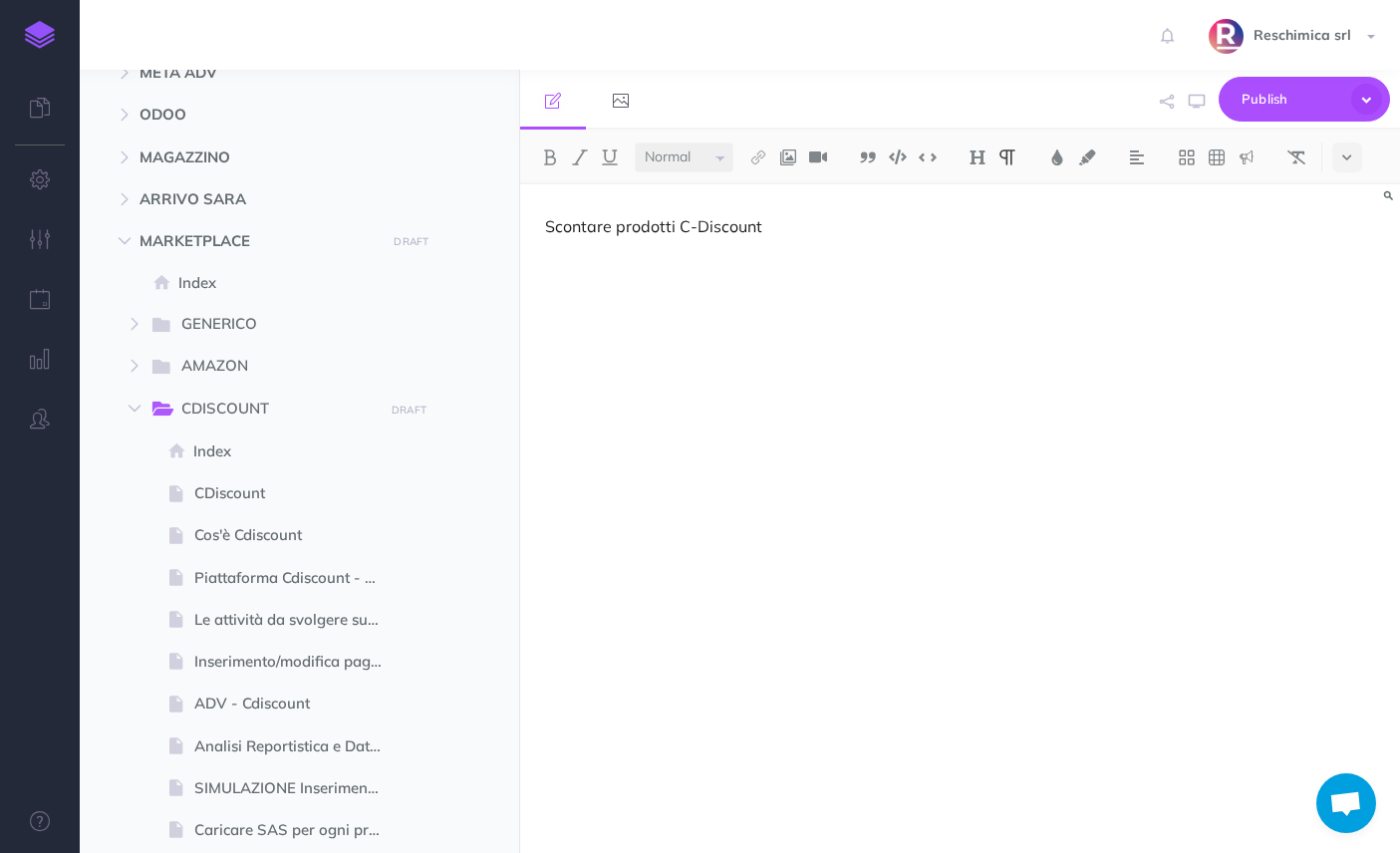 type 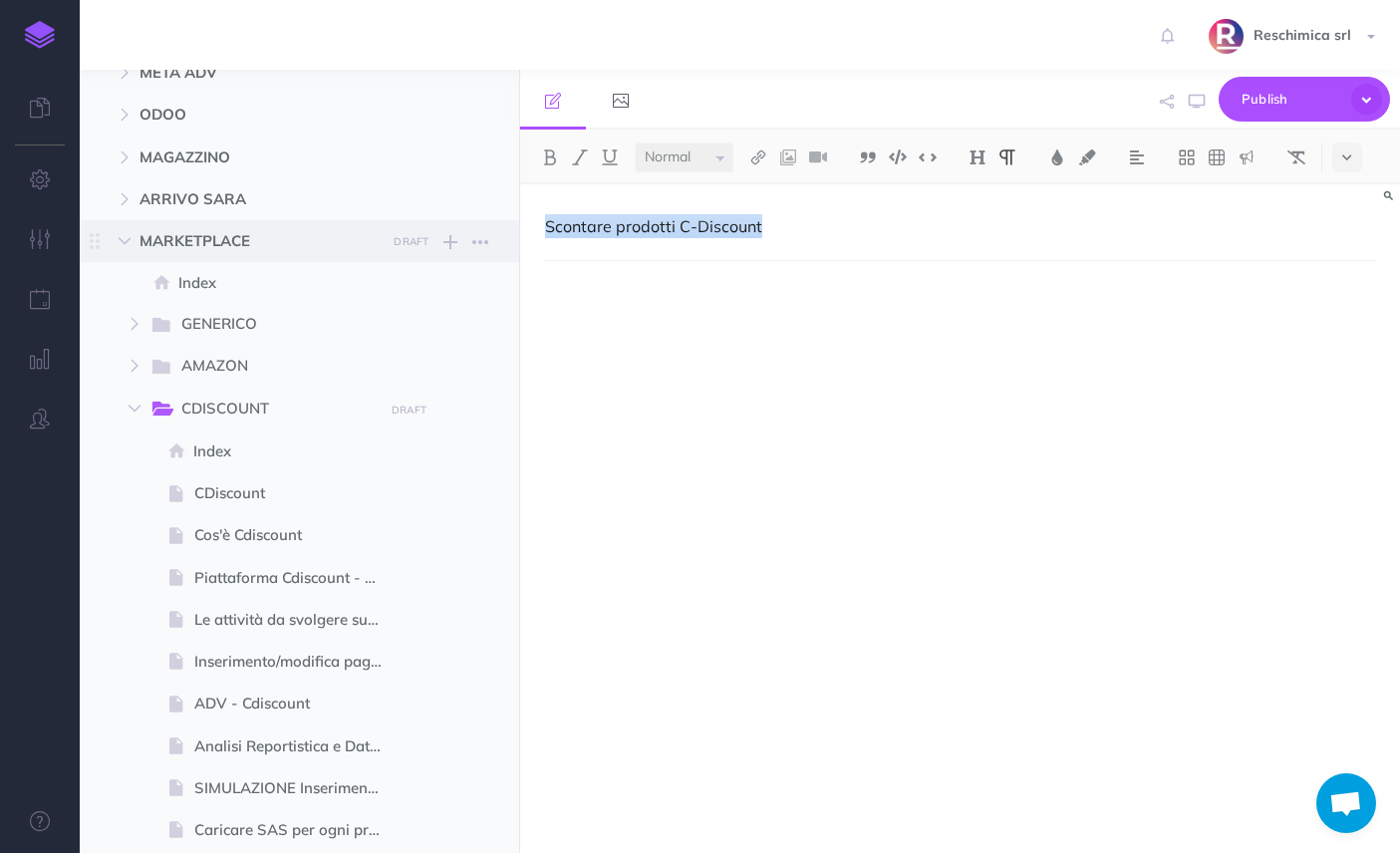 drag, startPoint x: 779, startPoint y: 229, endPoint x: 518, endPoint y: 221, distance: 261.1226 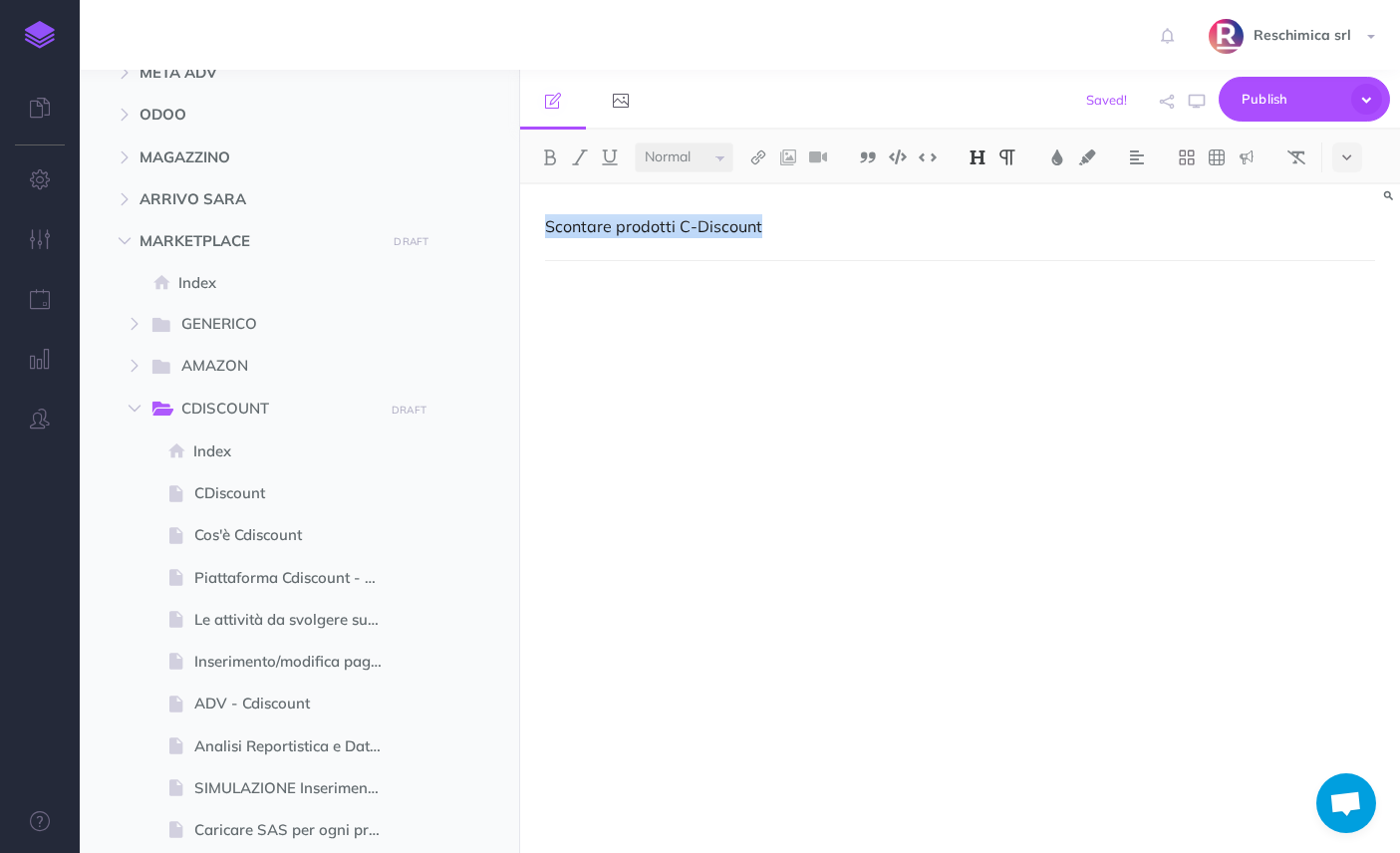 click at bounding box center (978, 157) 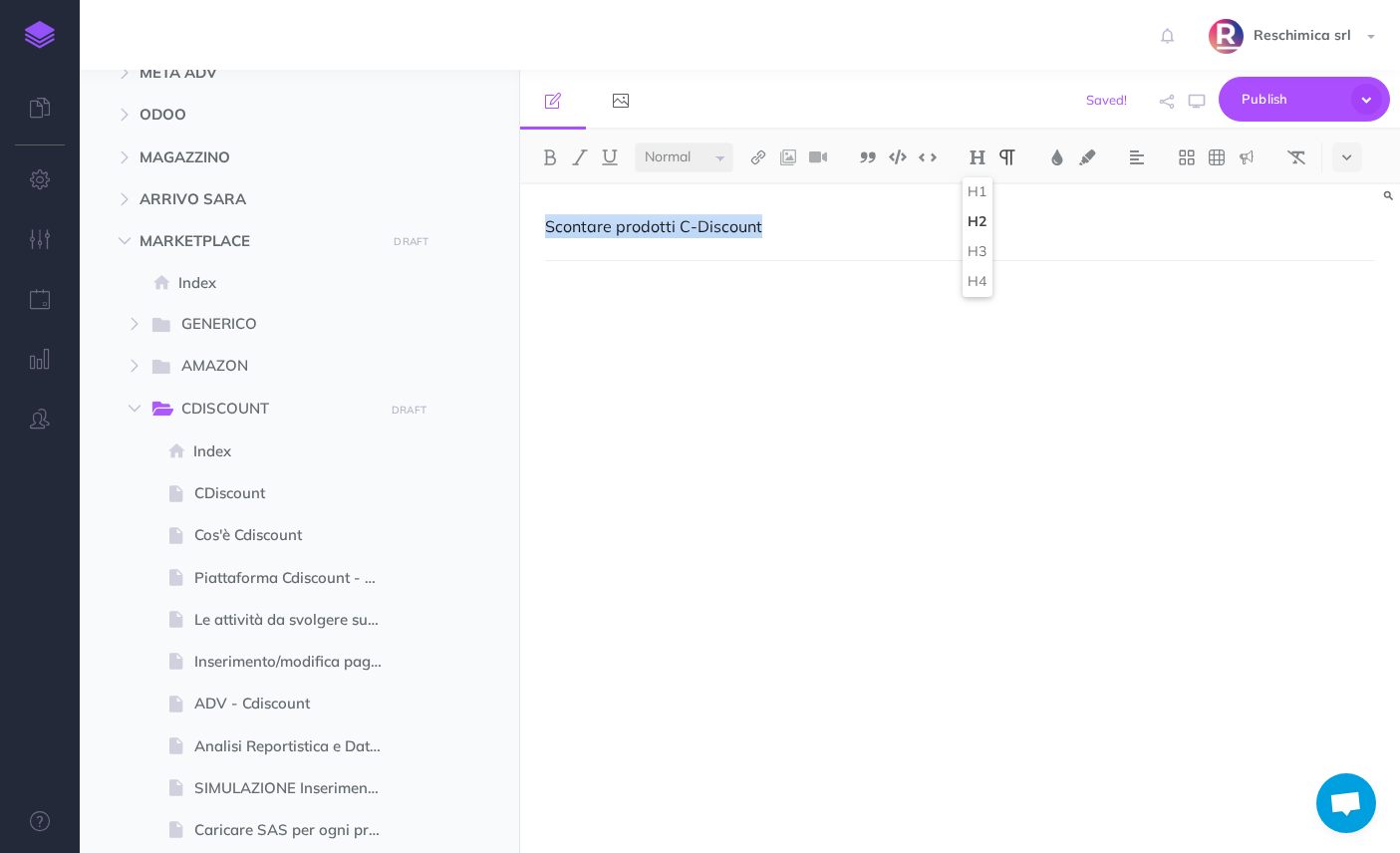 click on "H2" at bounding box center (978, 222) 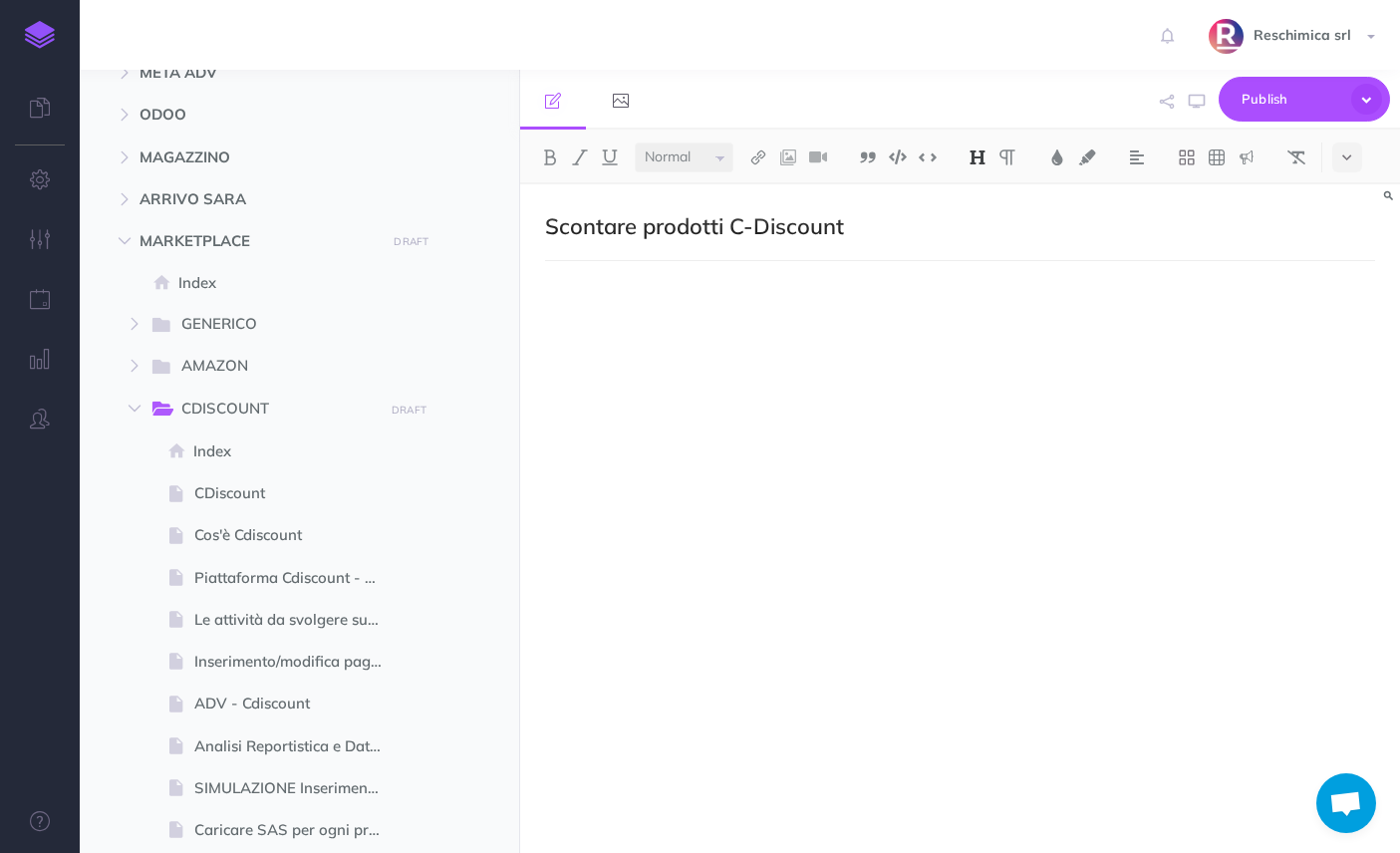 click on "Scontare prodotti C-Discount" at bounding box center [960, 508] 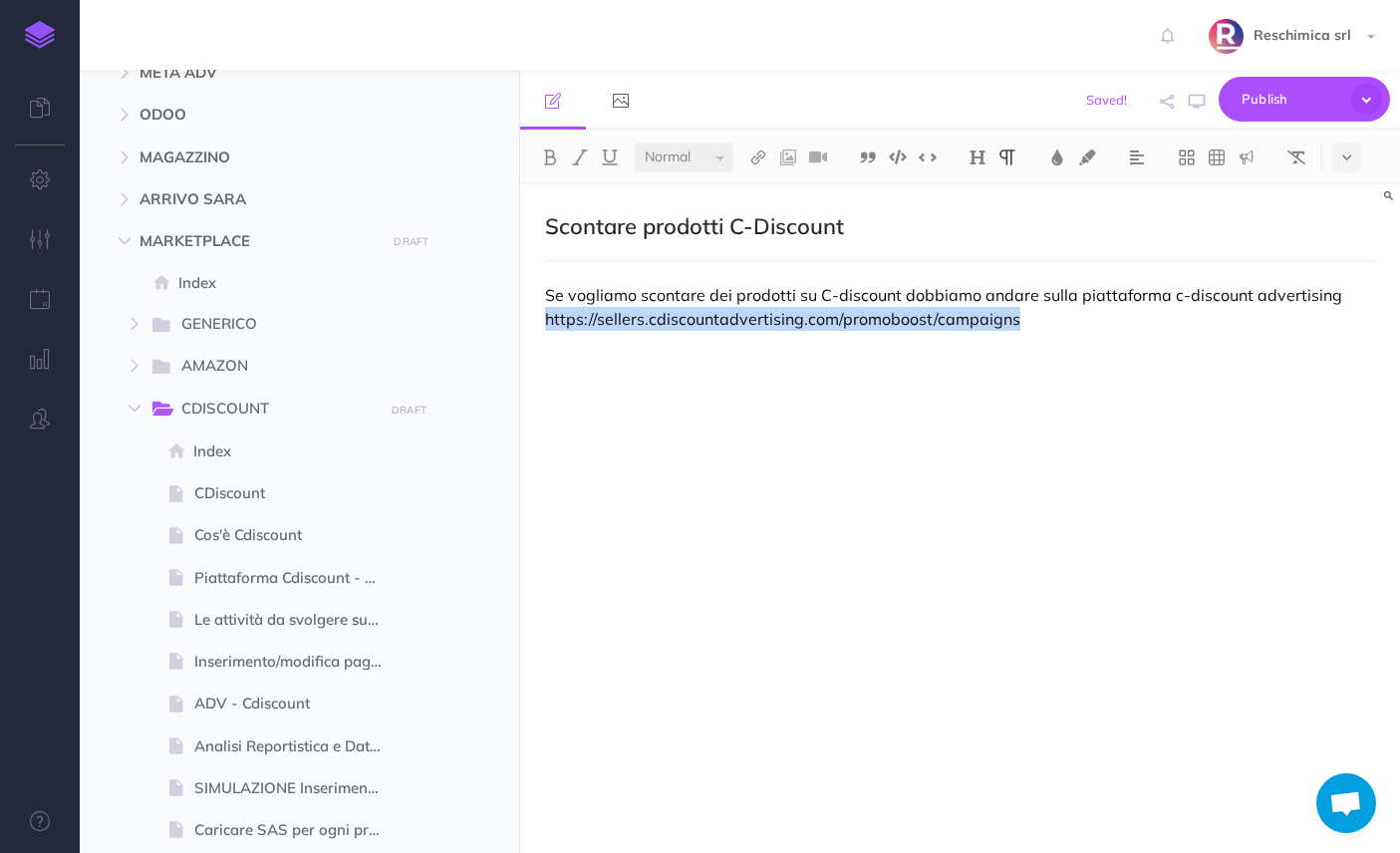 drag, startPoint x: 1025, startPoint y: 324, endPoint x: 545, endPoint y: 330, distance: 480.0375 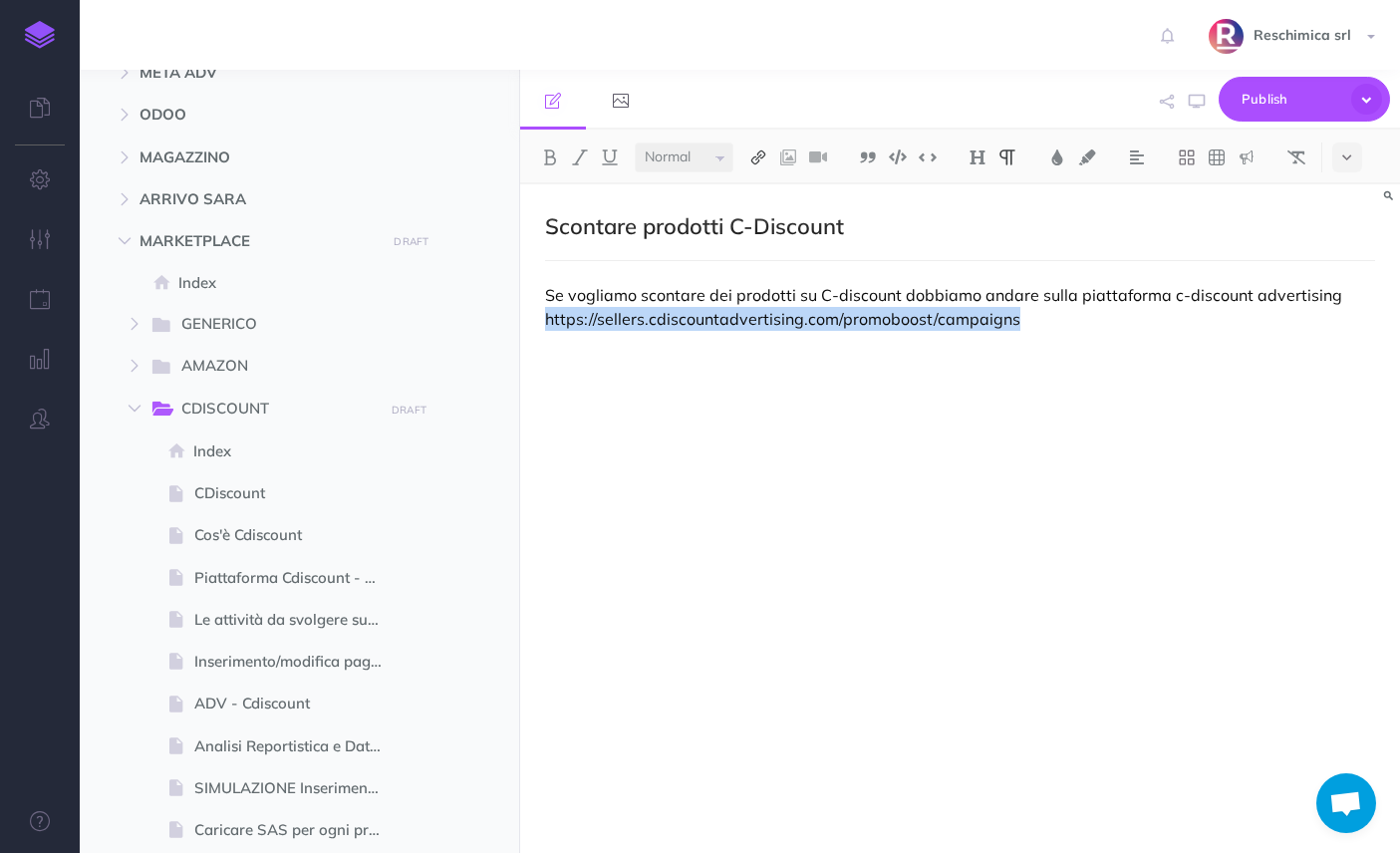 click at bounding box center (758, 157) 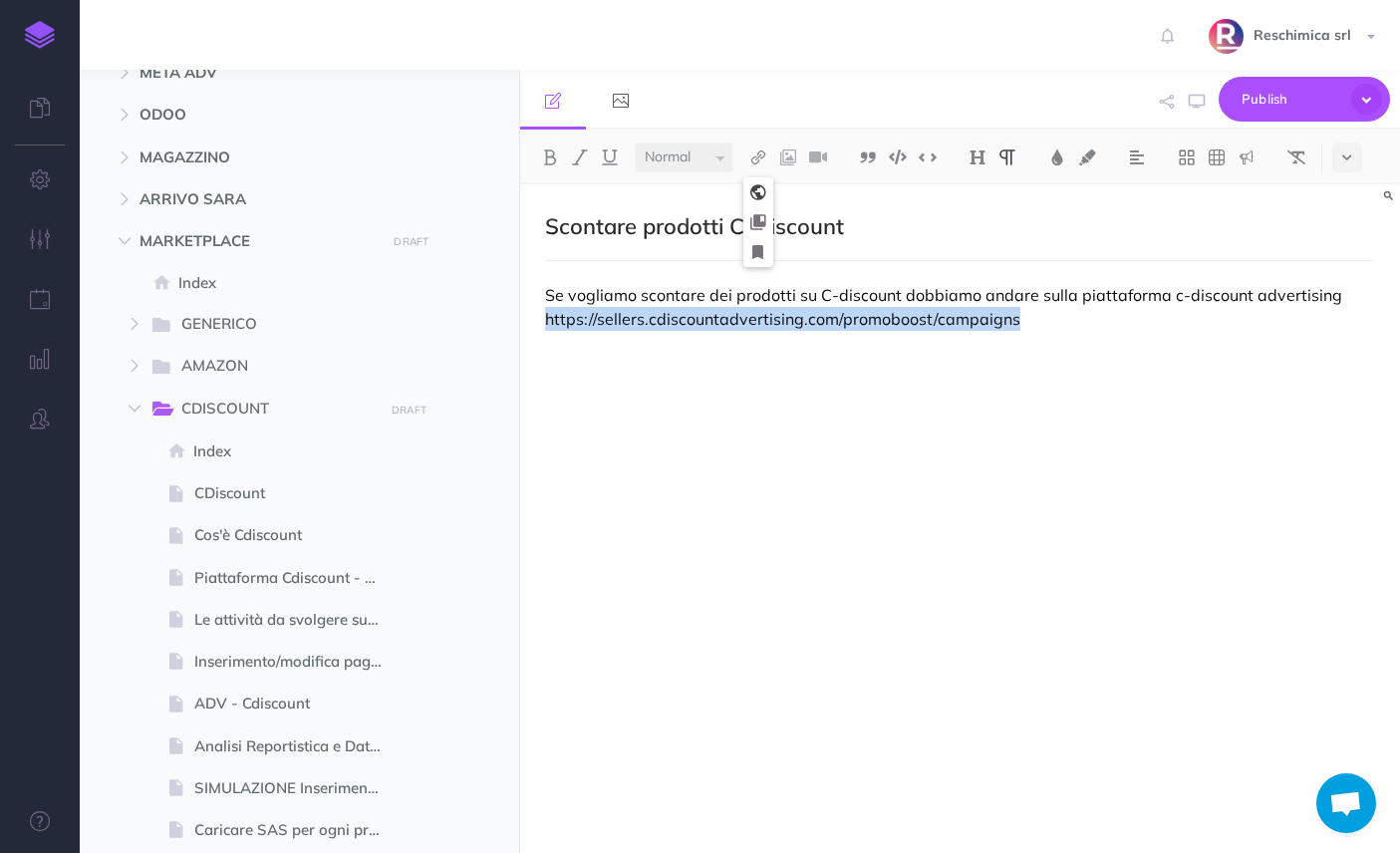 click at bounding box center [758, 192] 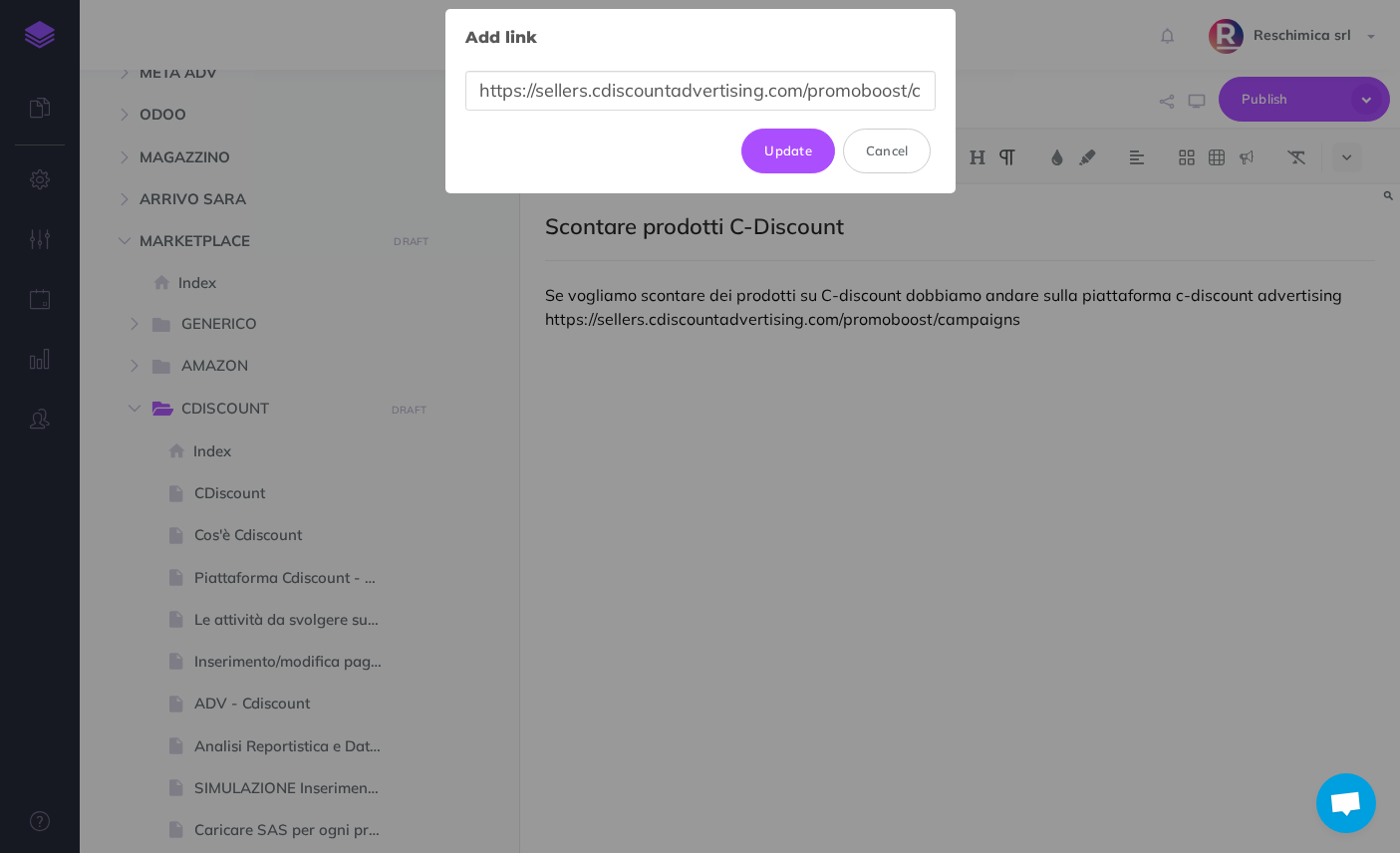 scroll, scrollTop: 0, scrollLeft: 80, axis: horizontal 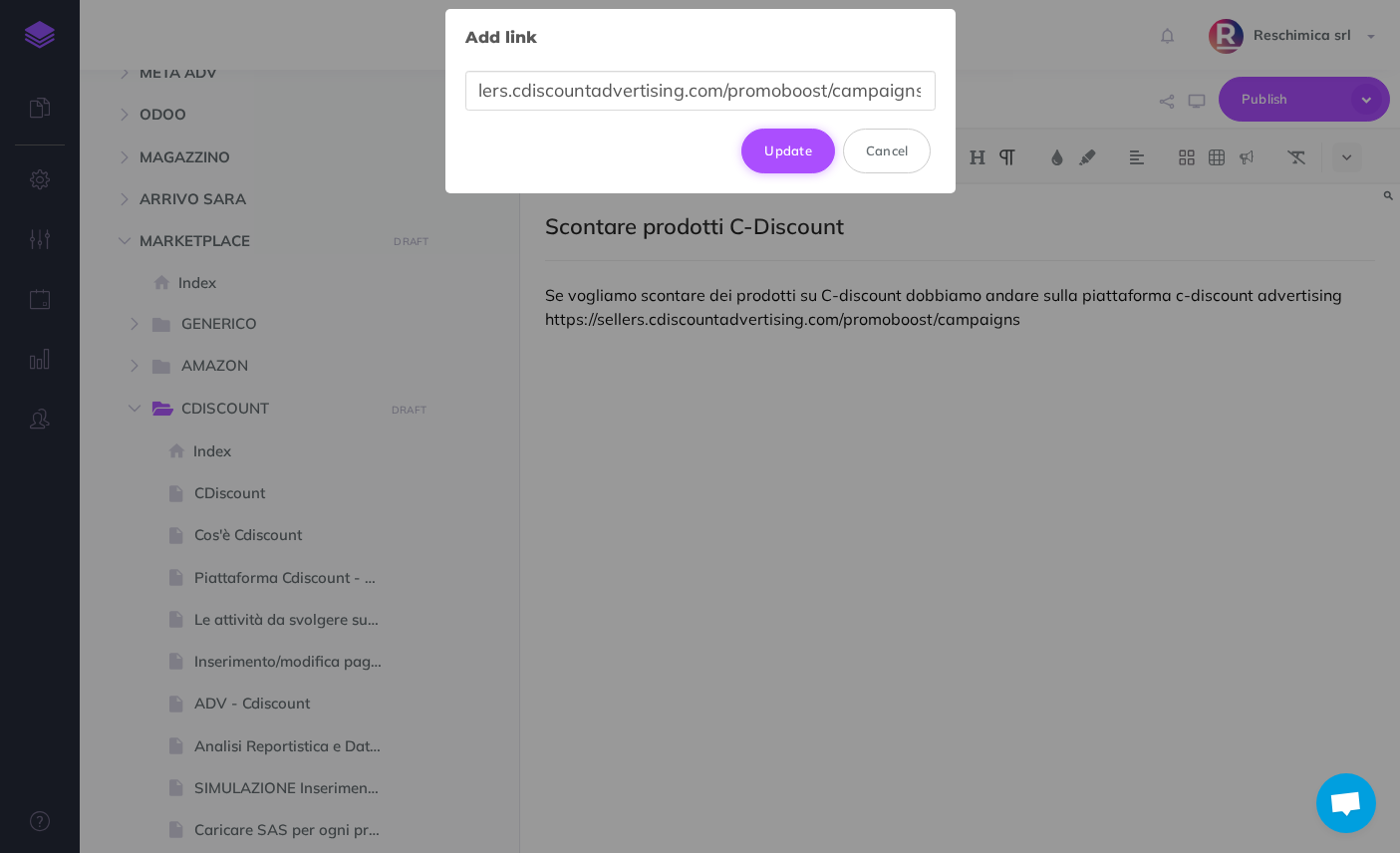 type on "https://sellers.cdiscountadvertising.com/promoboost/campaigns" 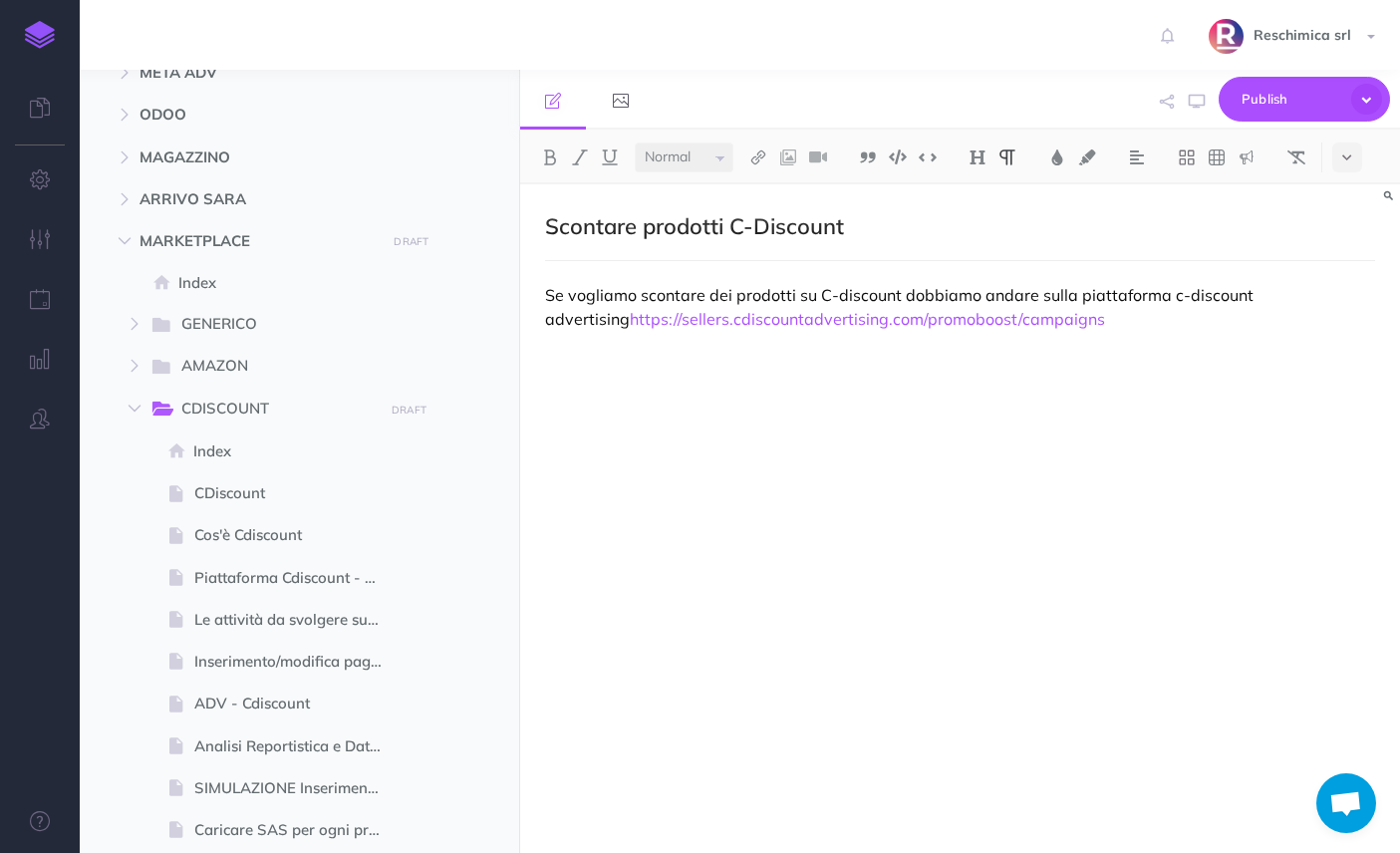 click on "Se vogliamo scontare dei prodotti su C-discount dobbiamo andare sulla piattaforma c-discount advertising  https://sellers.cdiscountadvertising.com/promoboost/campaigns" at bounding box center (960, 307) 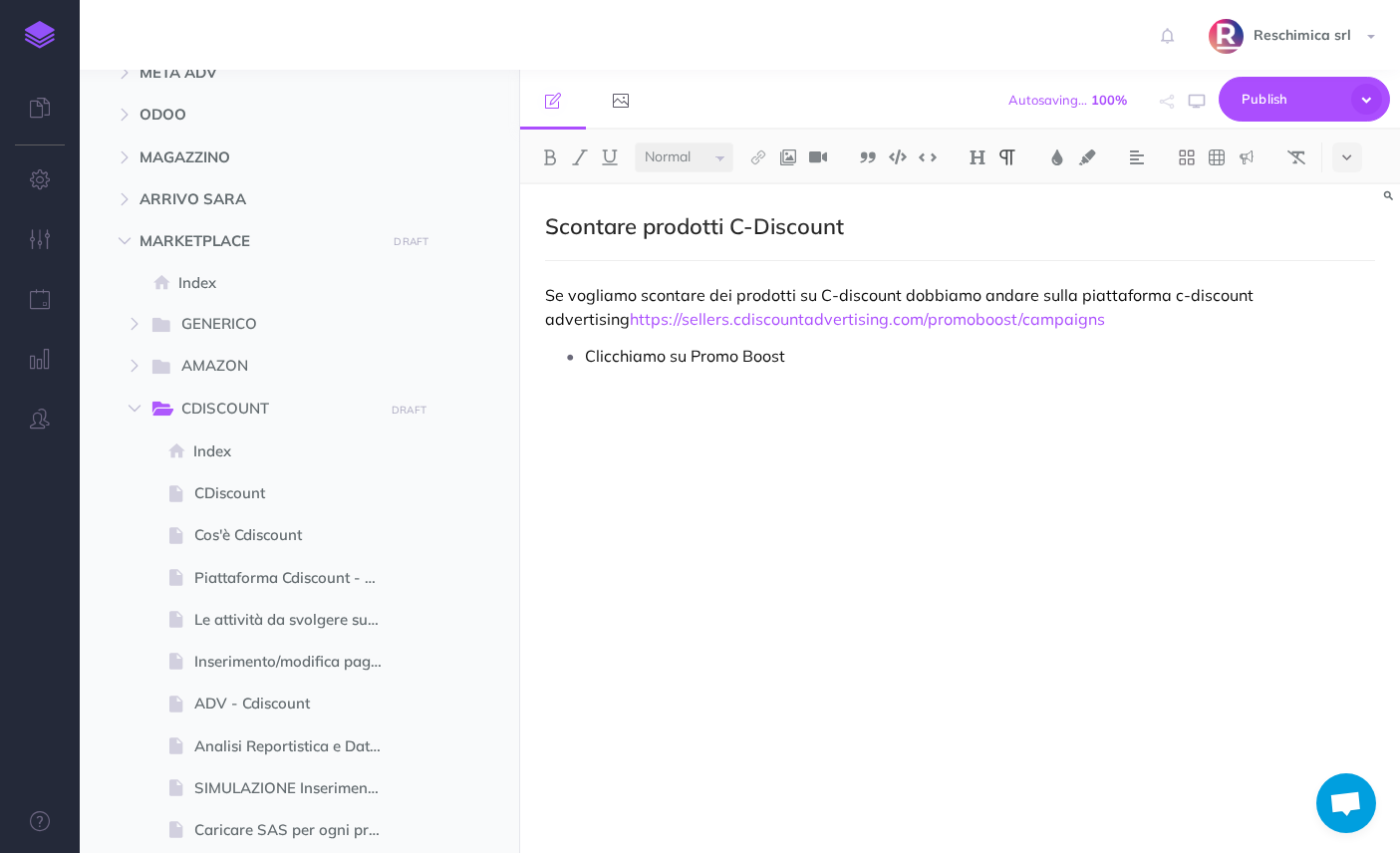 click on "Clicchiamo su Promo Boost" at bounding box center [980, 356] 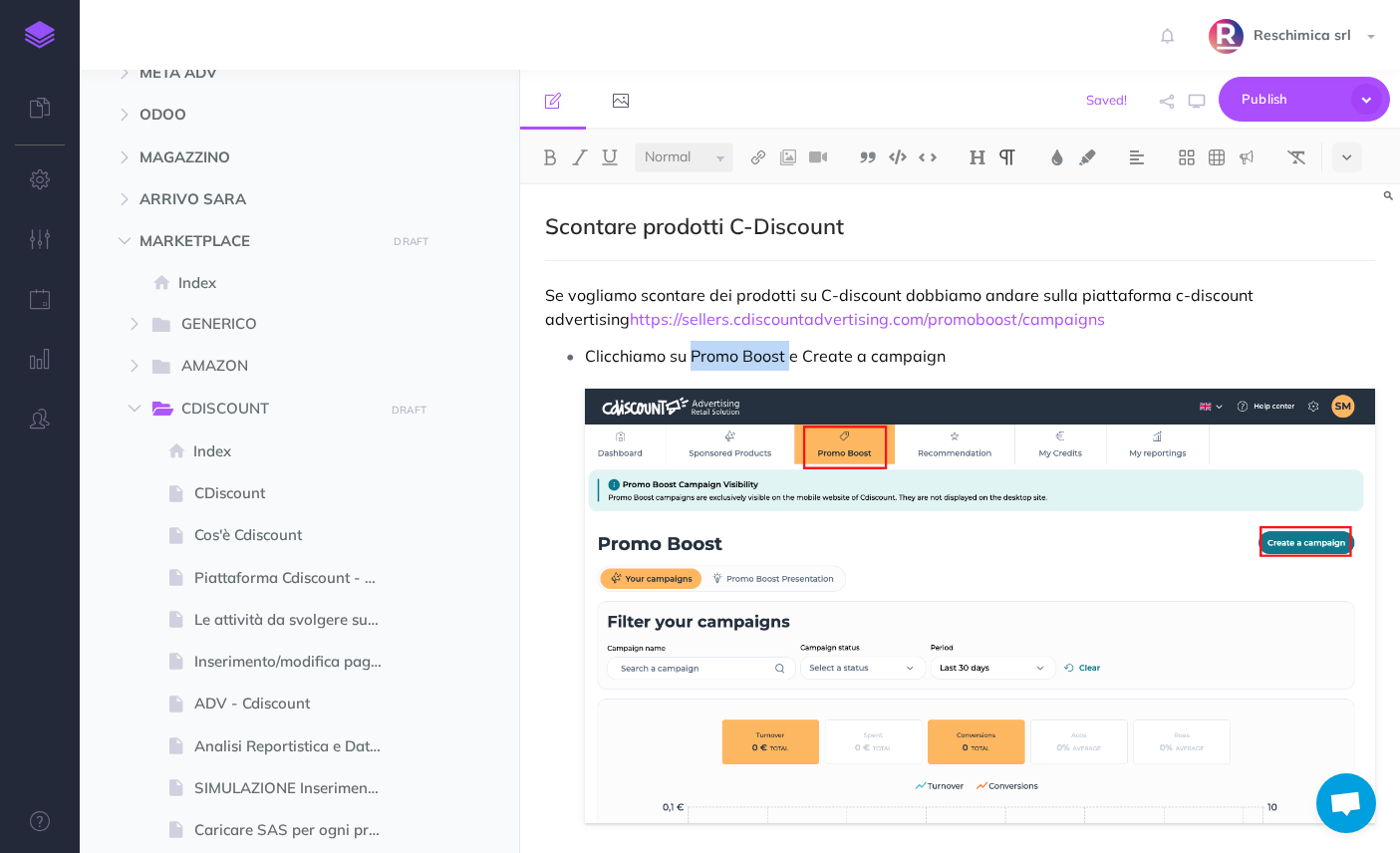 drag, startPoint x: 691, startPoint y: 357, endPoint x: 789, endPoint y: 350, distance: 98.24968 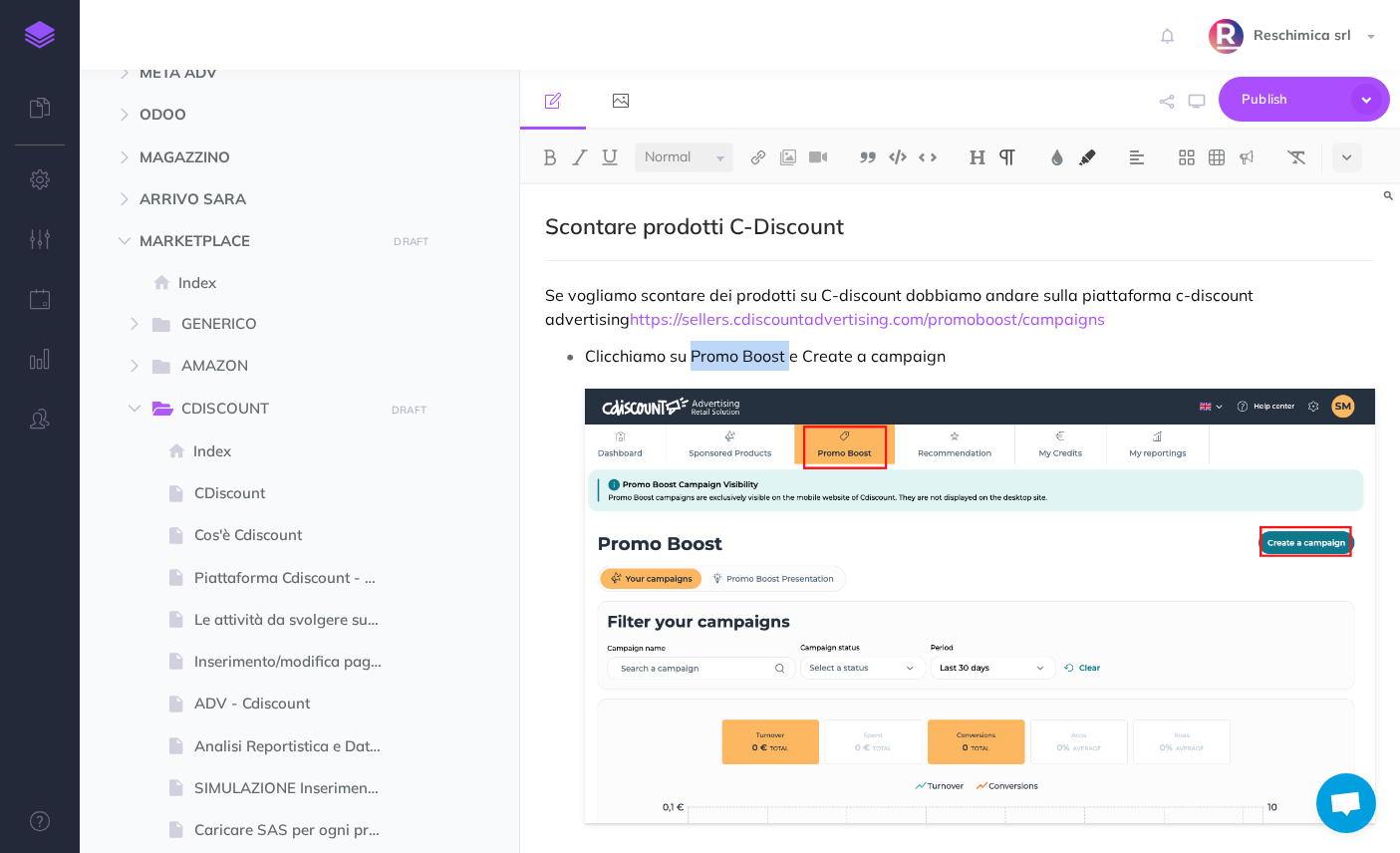 click at bounding box center [1087, 157] 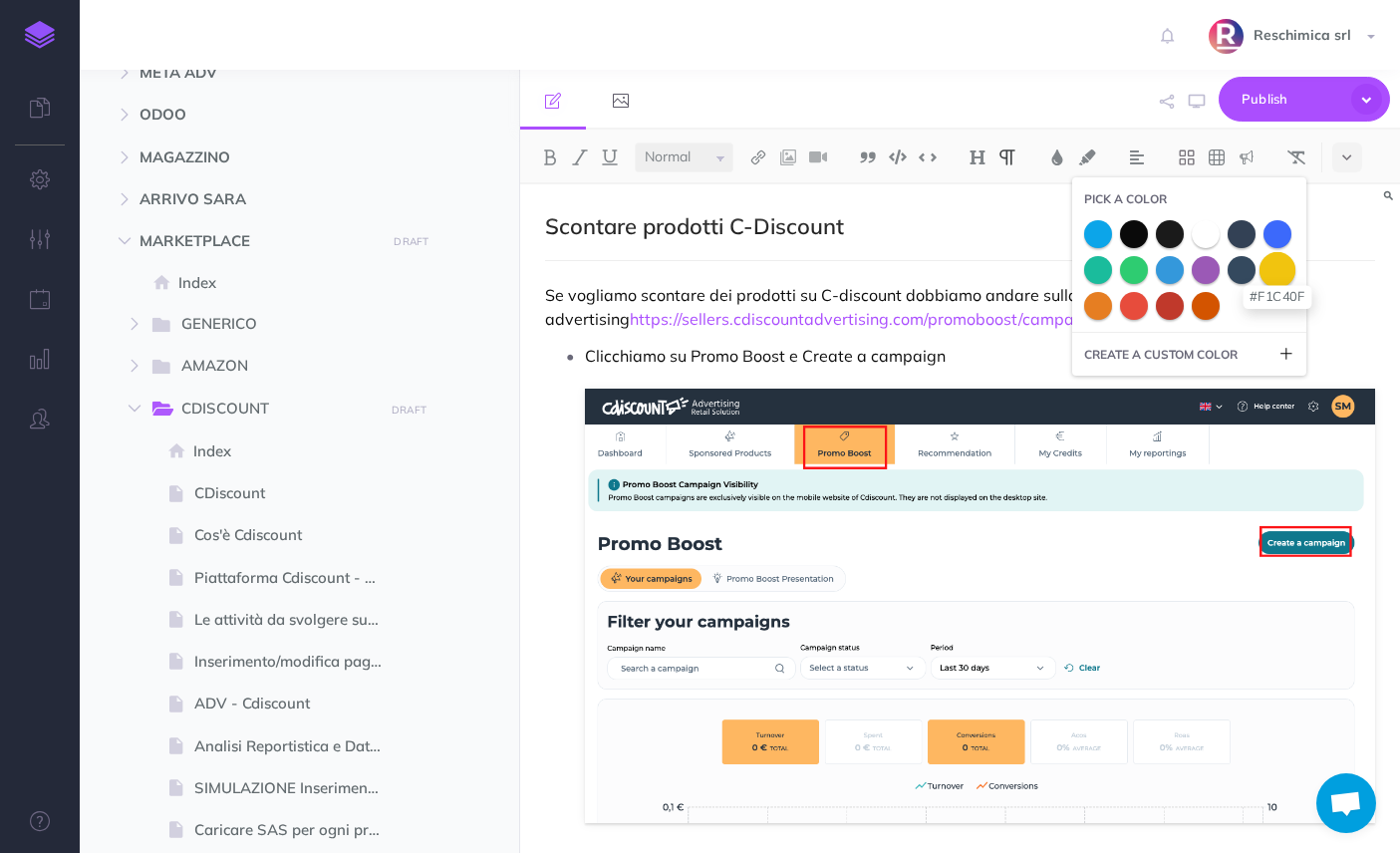 click at bounding box center [1277, 269] 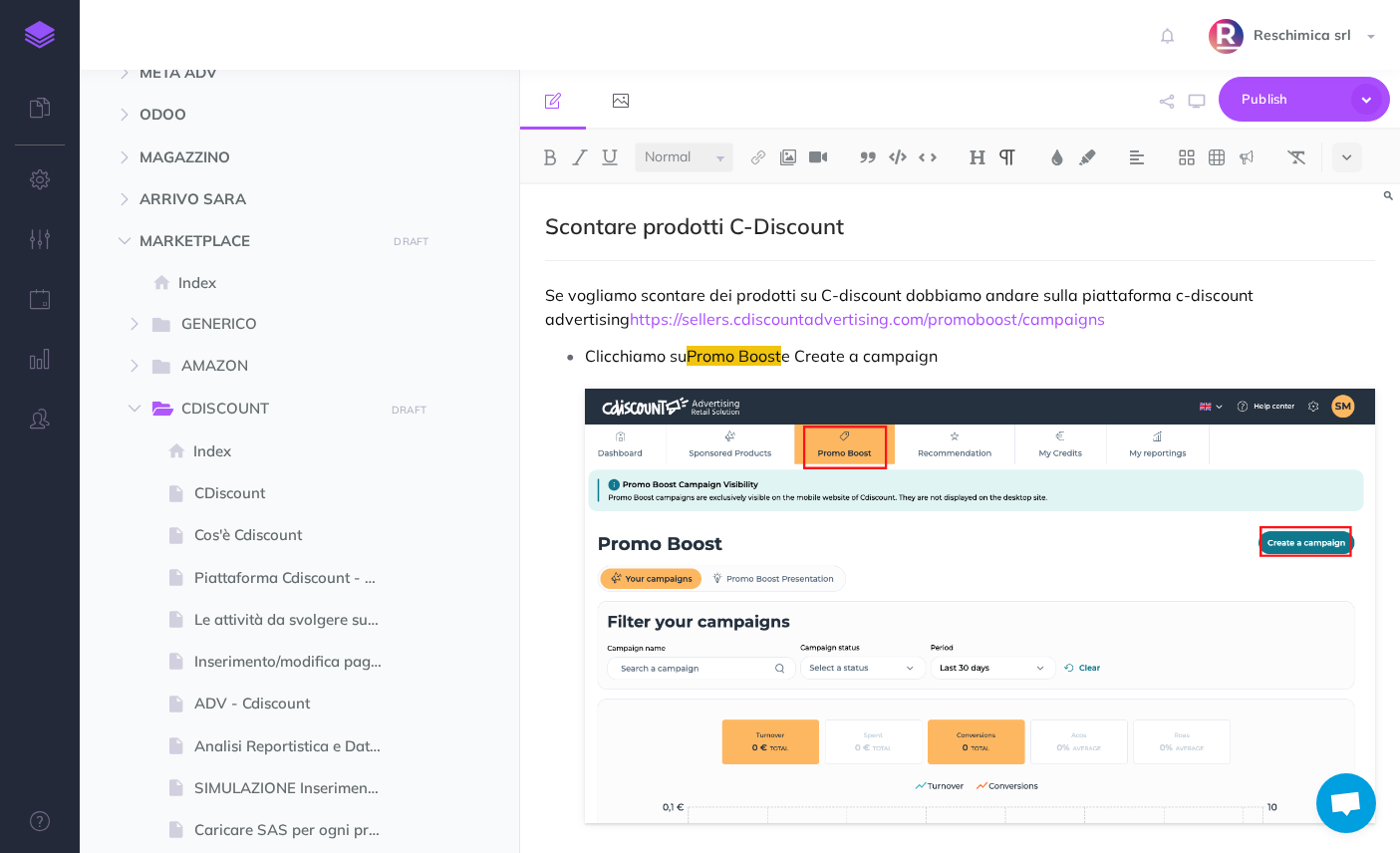 click on "Clicchiamo su  Promo Boost  e Create a campaign" at bounding box center [980, 356] 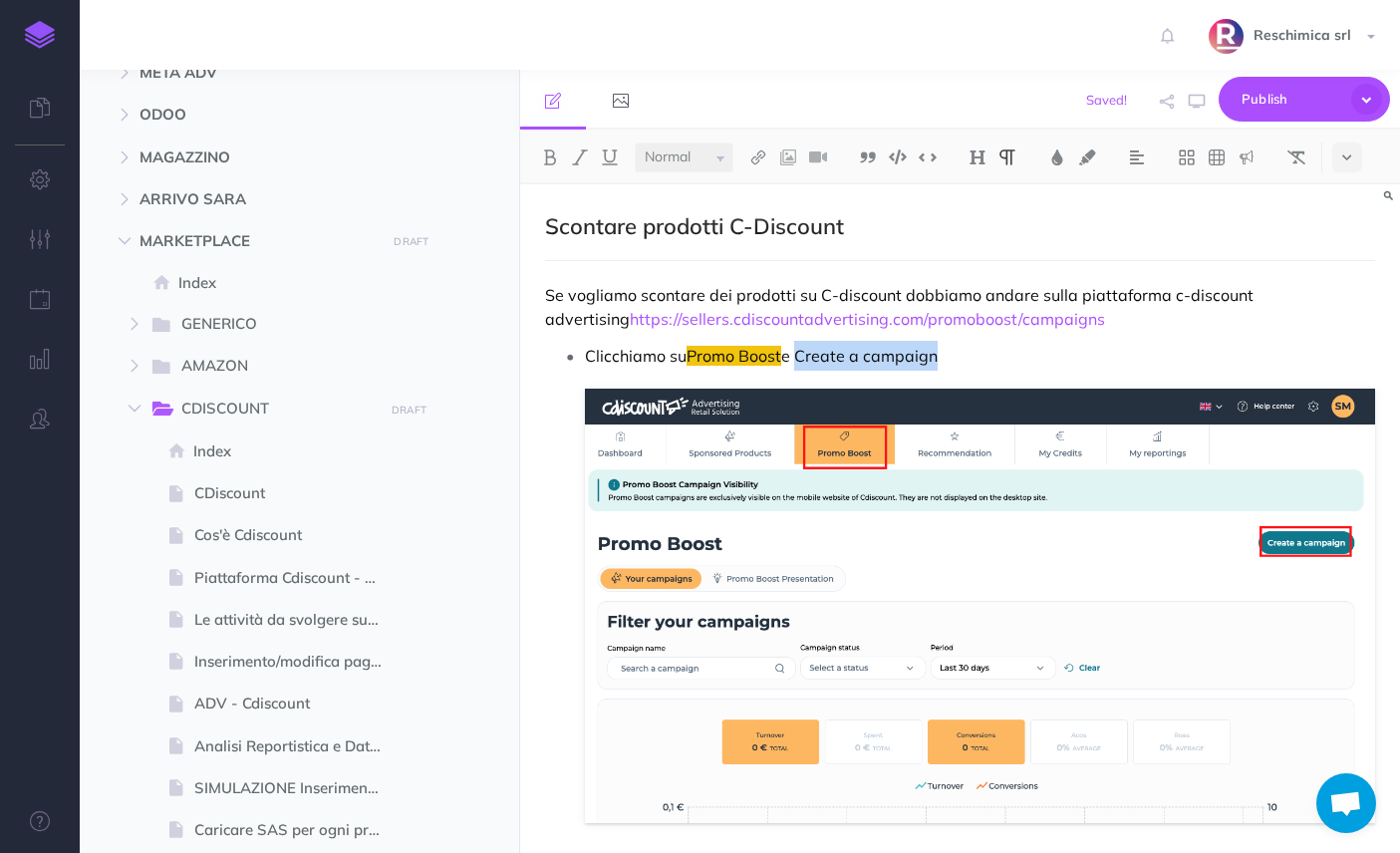 drag, startPoint x: 804, startPoint y: 355, endPoint x: 998, endPoint y: 297, distance: 202.48457 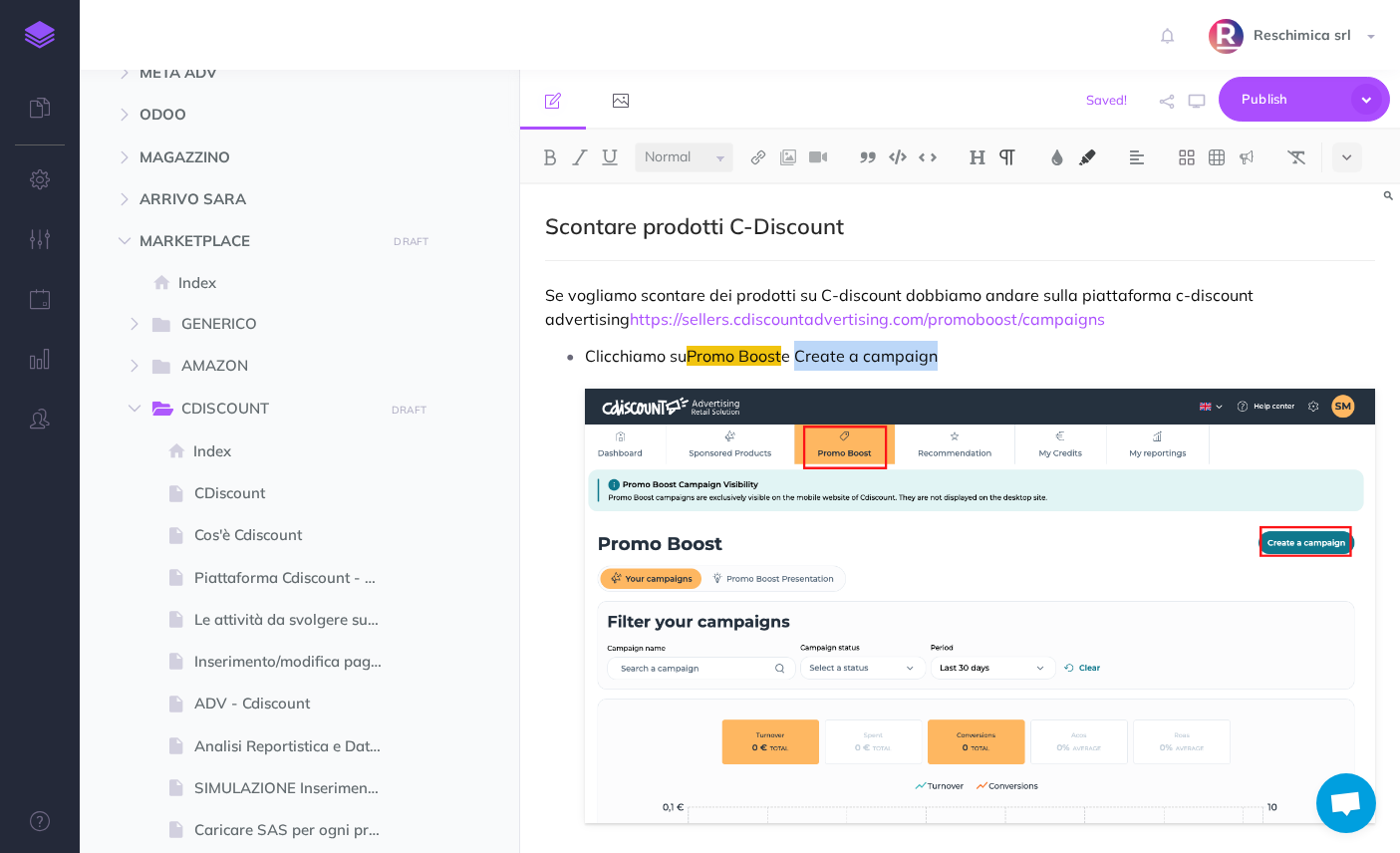 click at bounding box center [1087, 157] 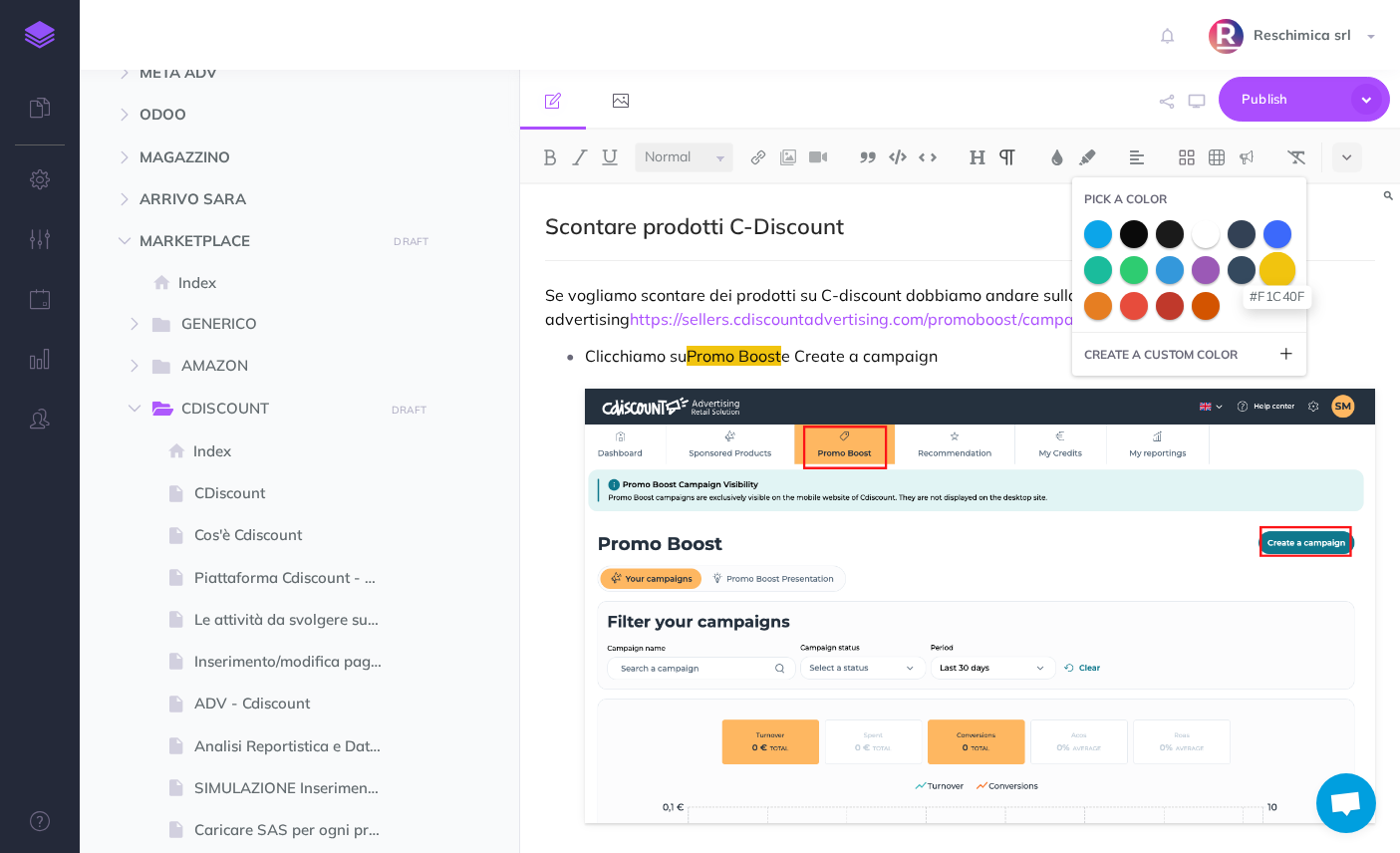click at bounding box center (1277, 269) 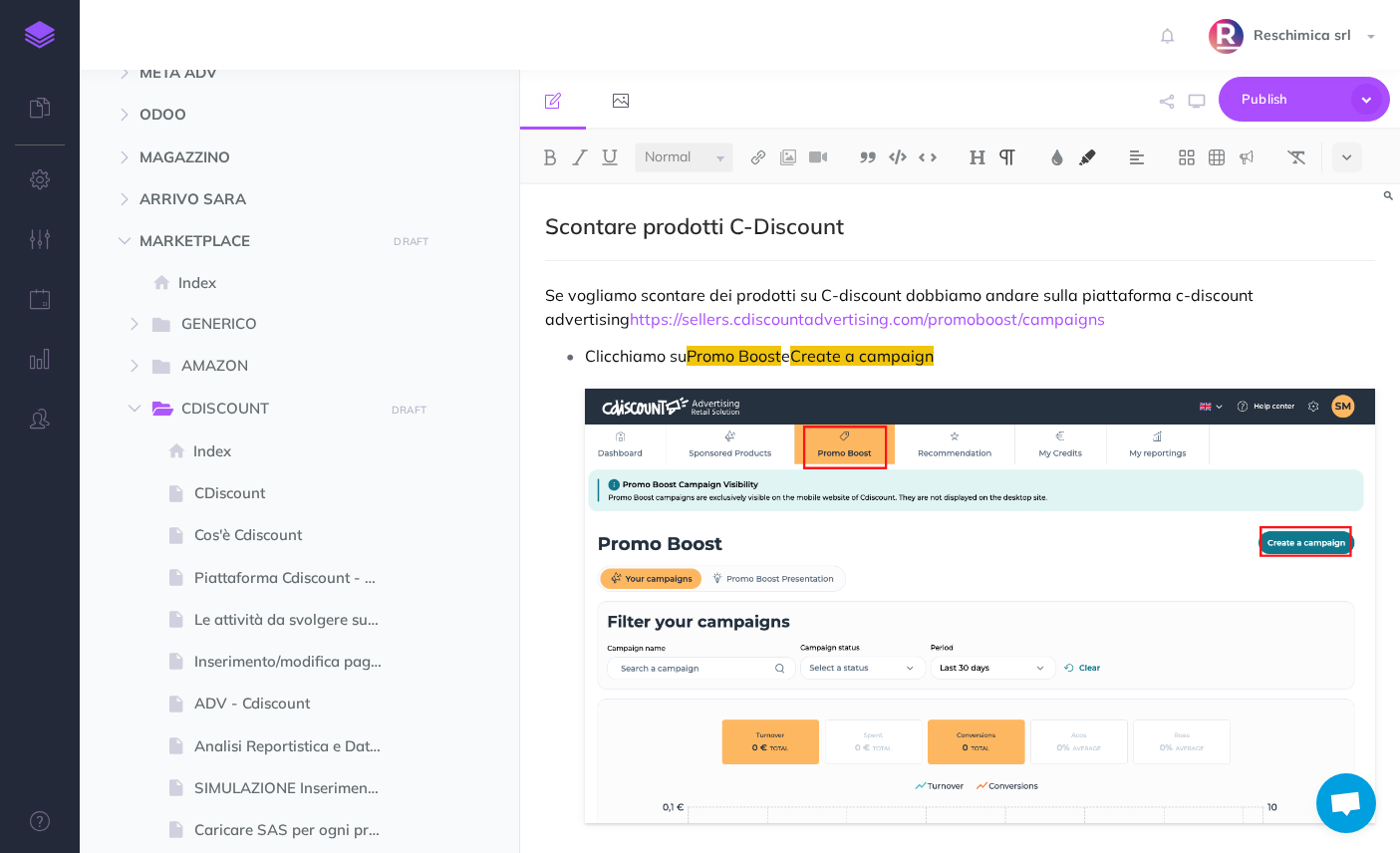 click on "Clicchiamo su  Promo Boost  e  Create a campaign" at bounding box center [980, 356] 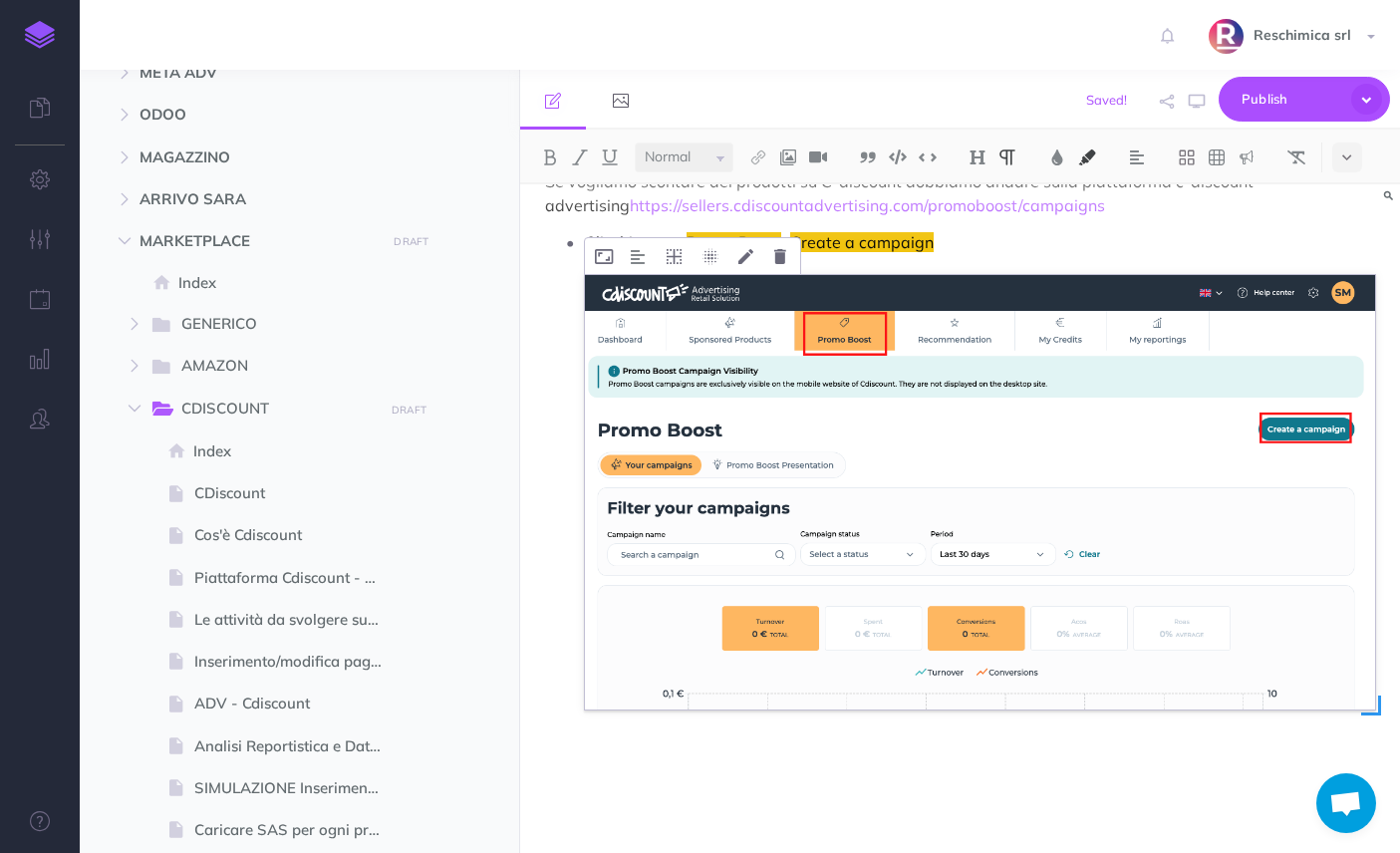 scroll, scrollTop: 128, scrollLeft: 0, axis: vertical 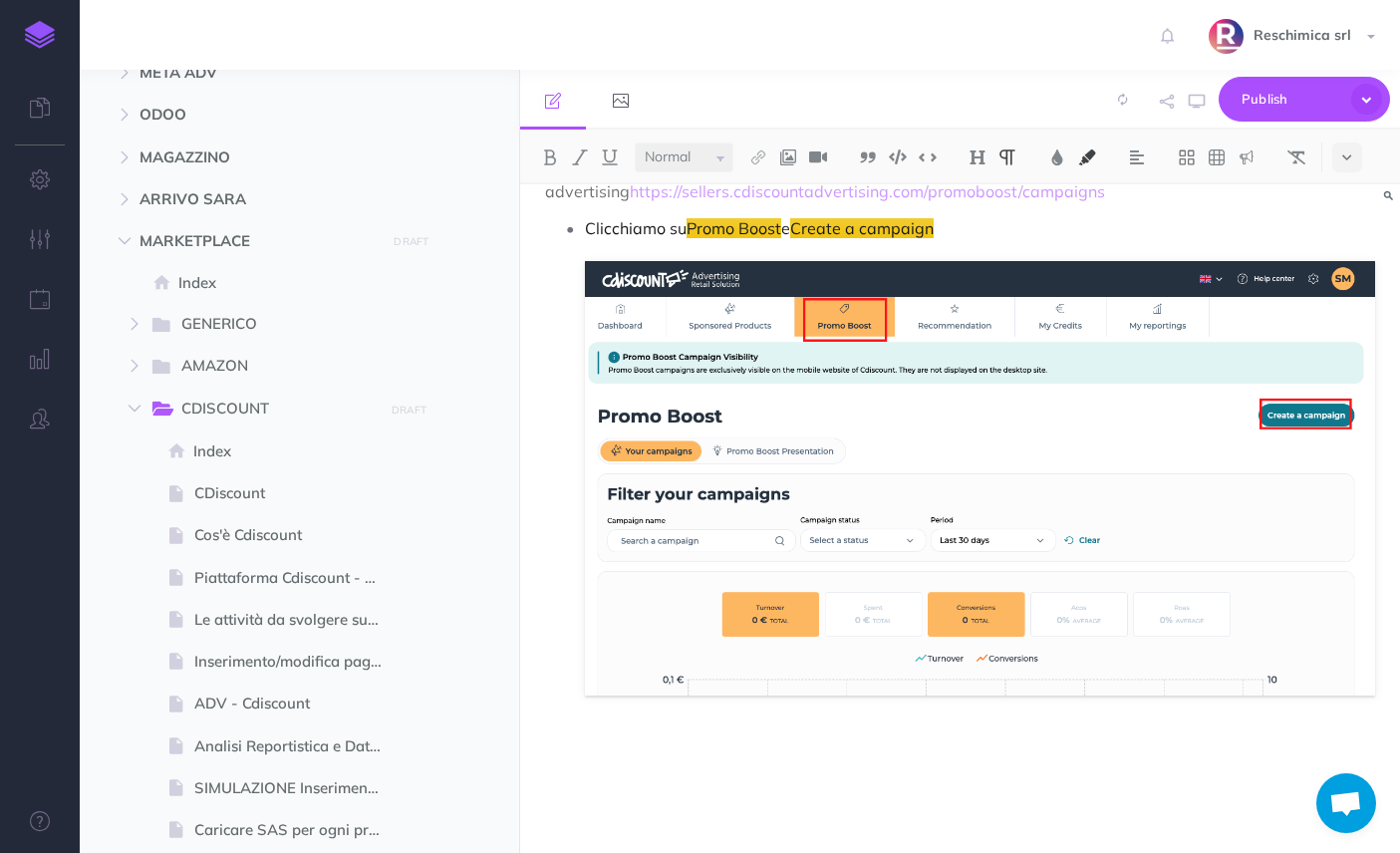 click on "Scontare prodotti C-Discount Se vogliamo scontare dei prodotti su C-discount dobbiamo andare sulla piattaforma c-discount advertising  https://sellers.cdiscountadvertising.com/promoboost/campaigns Clicchiamo su  Promo Boost  e  Create a campaign" at bounding box center [960, 454] 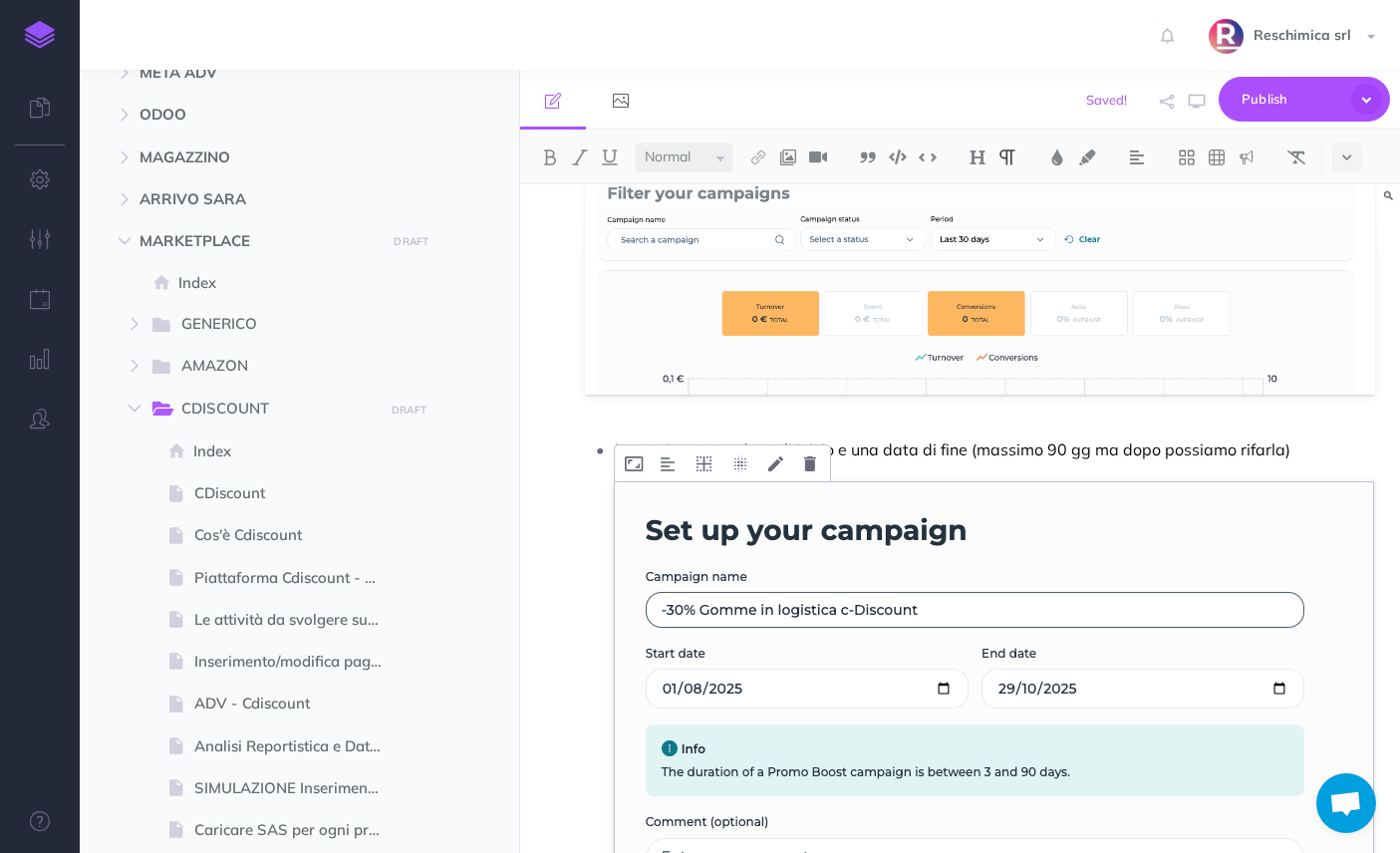scroll, scrollTop: 440, scrollLeft: 0, axis: vertical 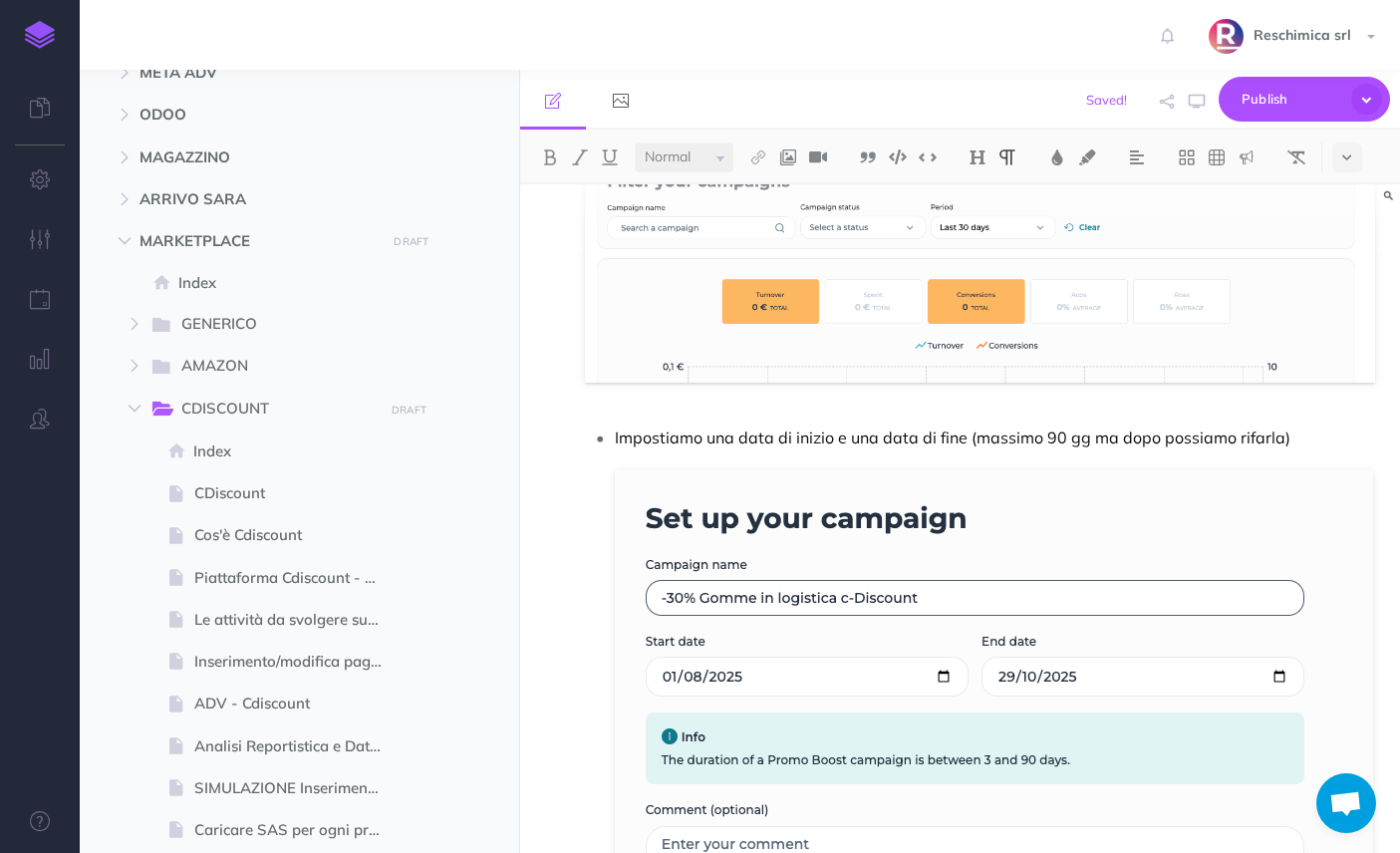 click on "Impostiamo una data di inizio e una data di fine (massimo 90 gg ma dopo possiamo rifarla)" at bounding box center [994, 437] 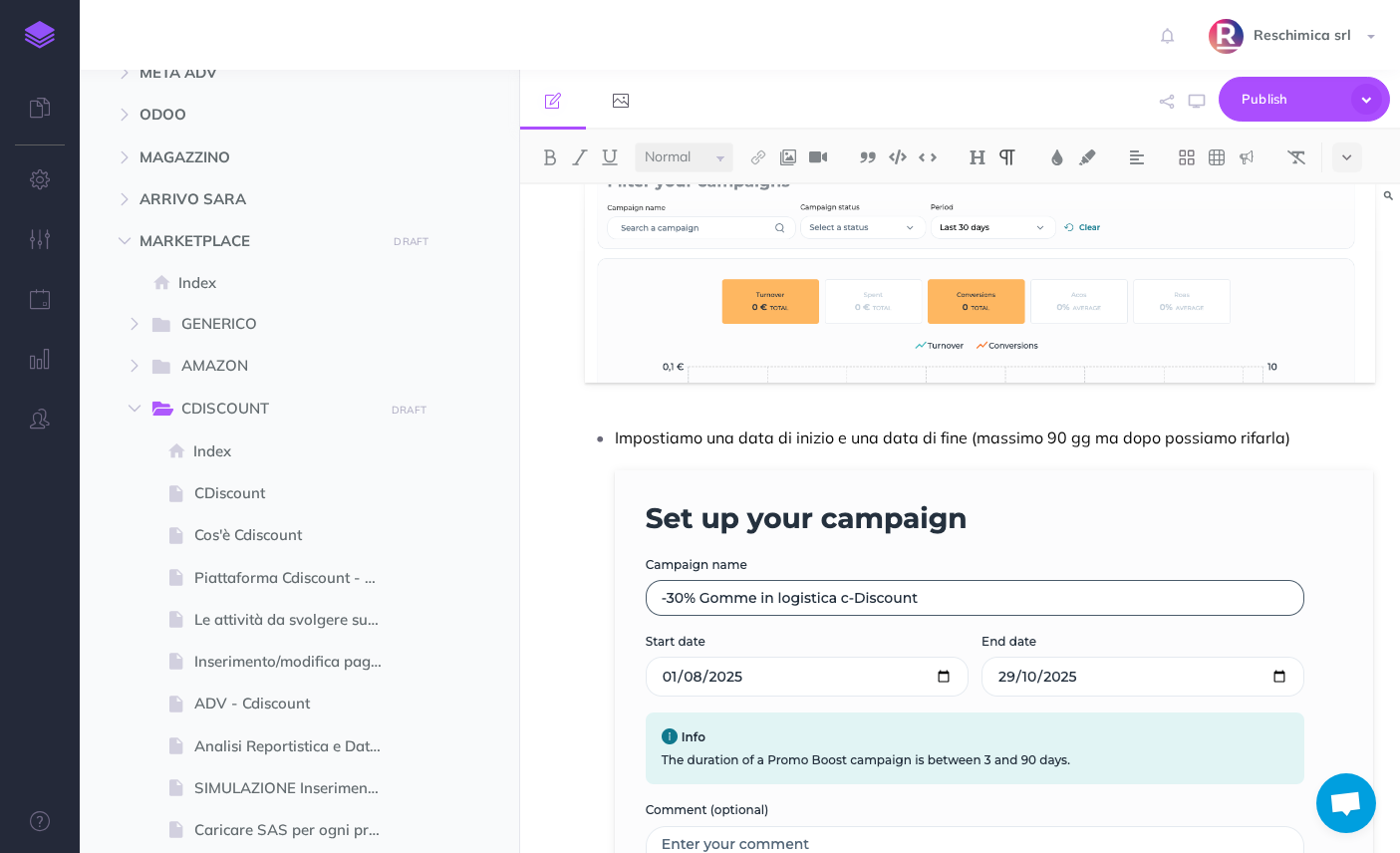 click on "Impostiamo una data di inizio e una data di fine (massimo 90 gg ma dopo possiamo rifarla)" at bounding box center [994, 437] 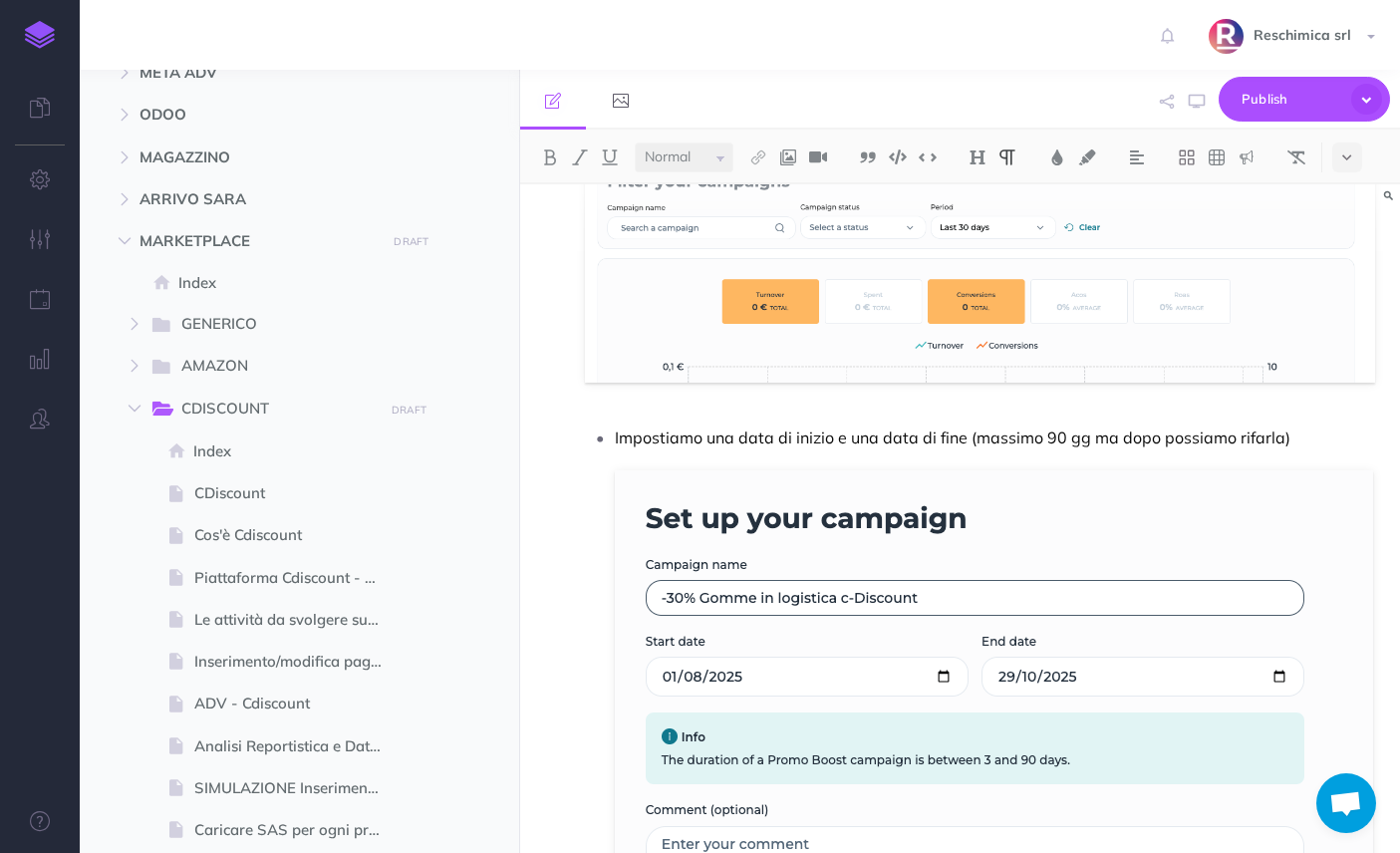 click on "Impostiamo una data di inizio e una data di fine (massimo 90 gg ma dopo possiamo rifarla)" at bounding box center [994, 437] 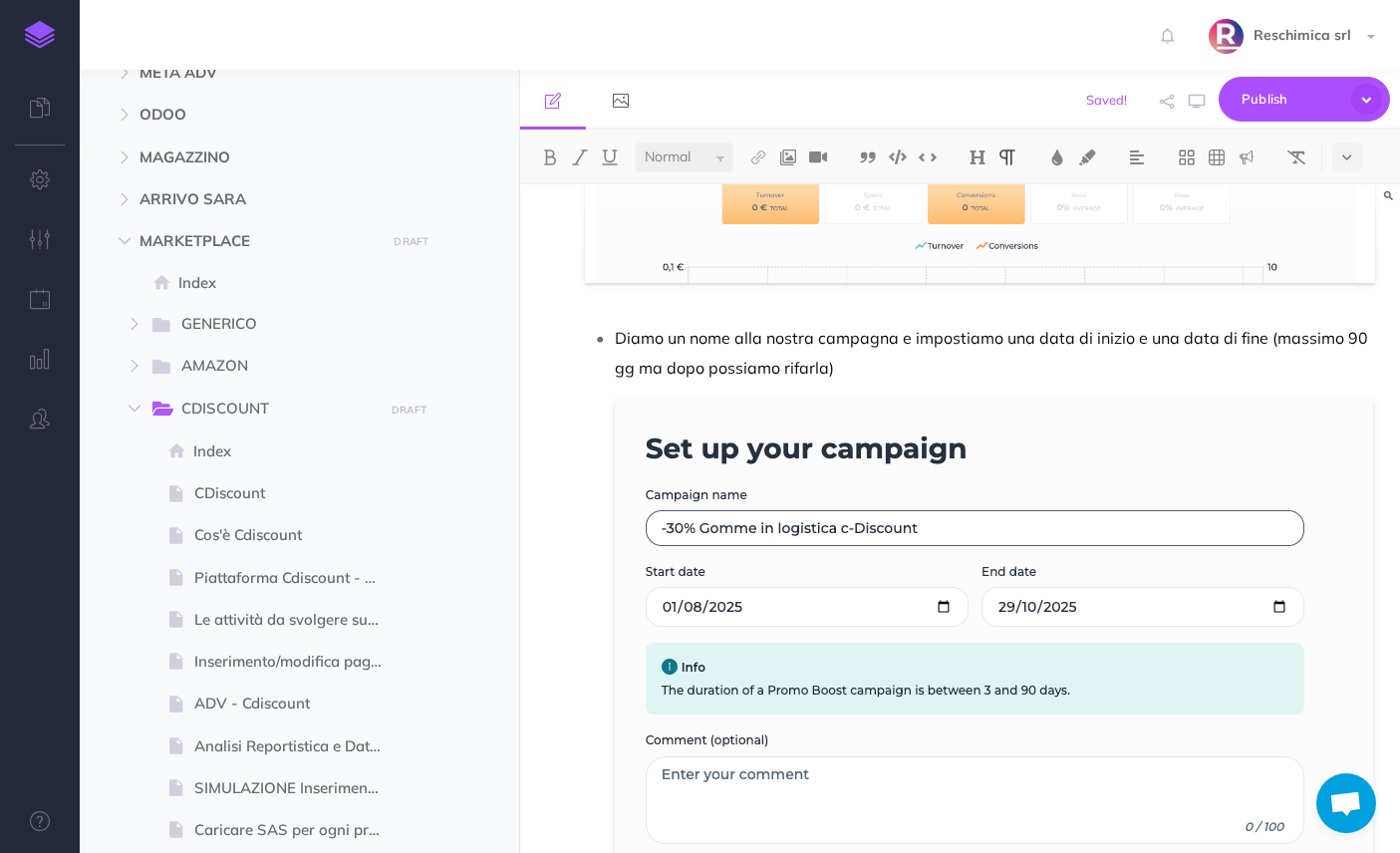 scroll, scrollTop: 550, scrollLeft: 0, axis: vertical 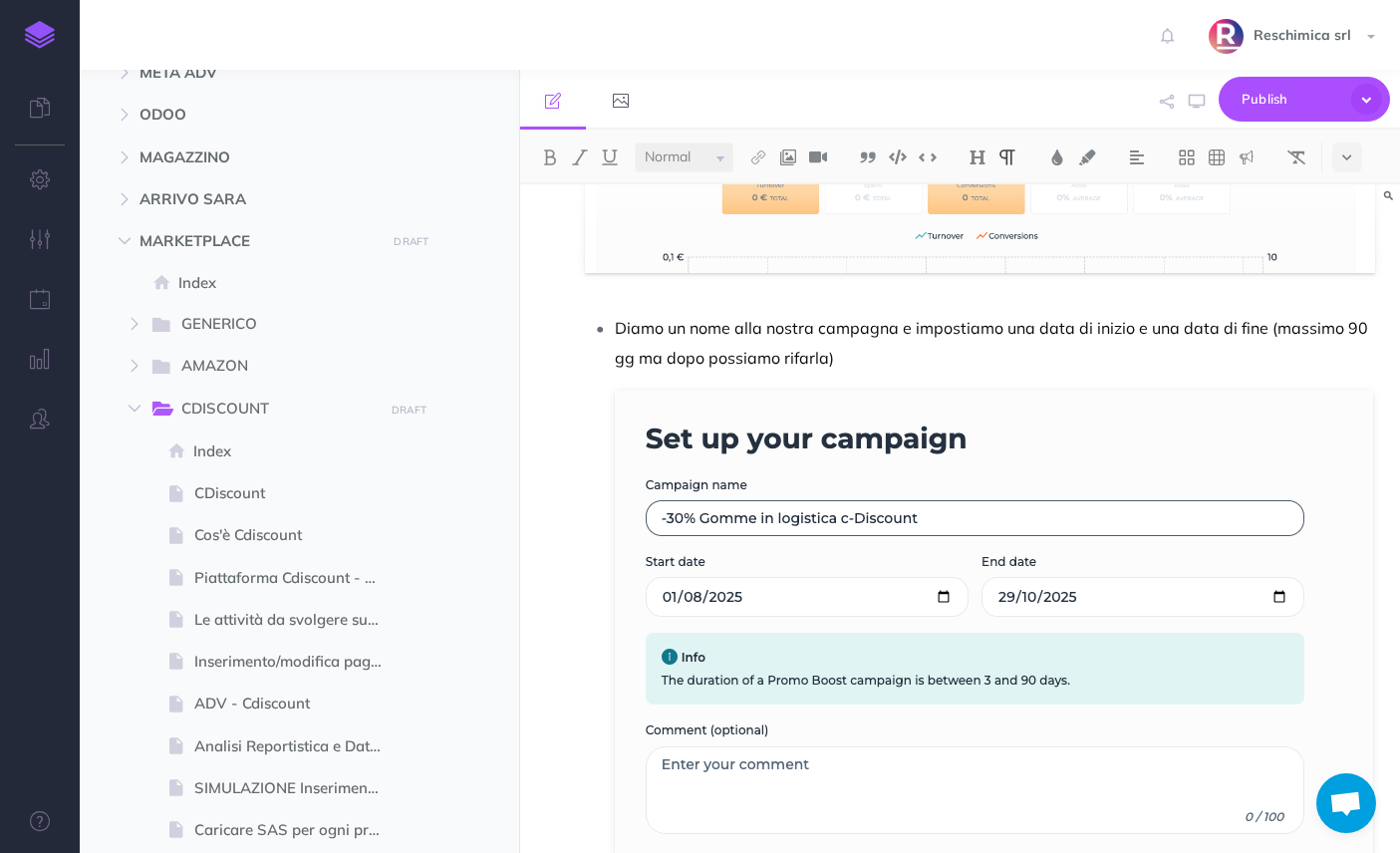 click on "Diamo un nome alla nostra campagna e impostiamo una data di inizio e una data di fine (massimo 90 gg ma dopo possiamo rifarla)" at bounding box center [994, 343] 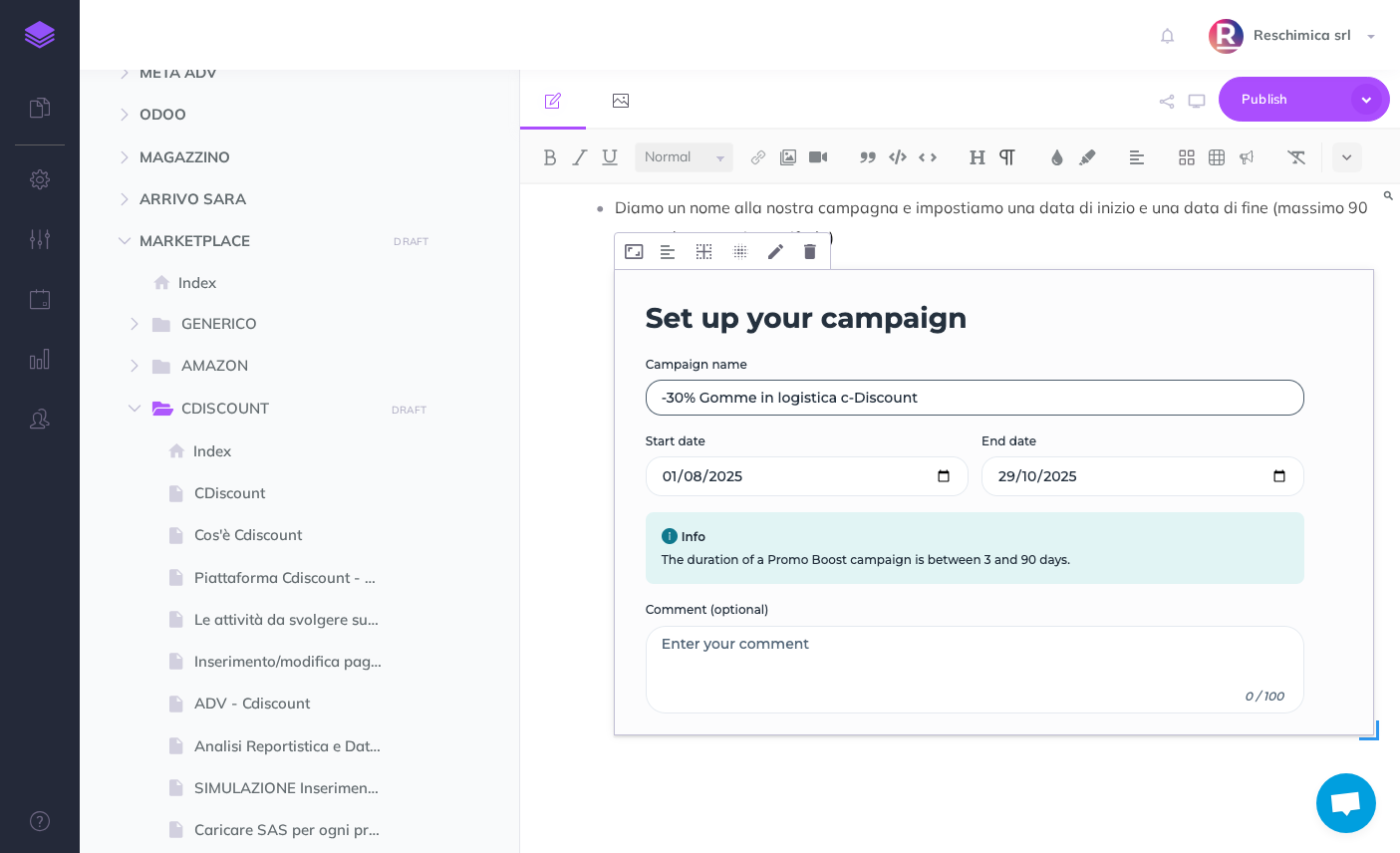 scroll, scrollTop: 710, scrollLeft: 0, axis: vertical 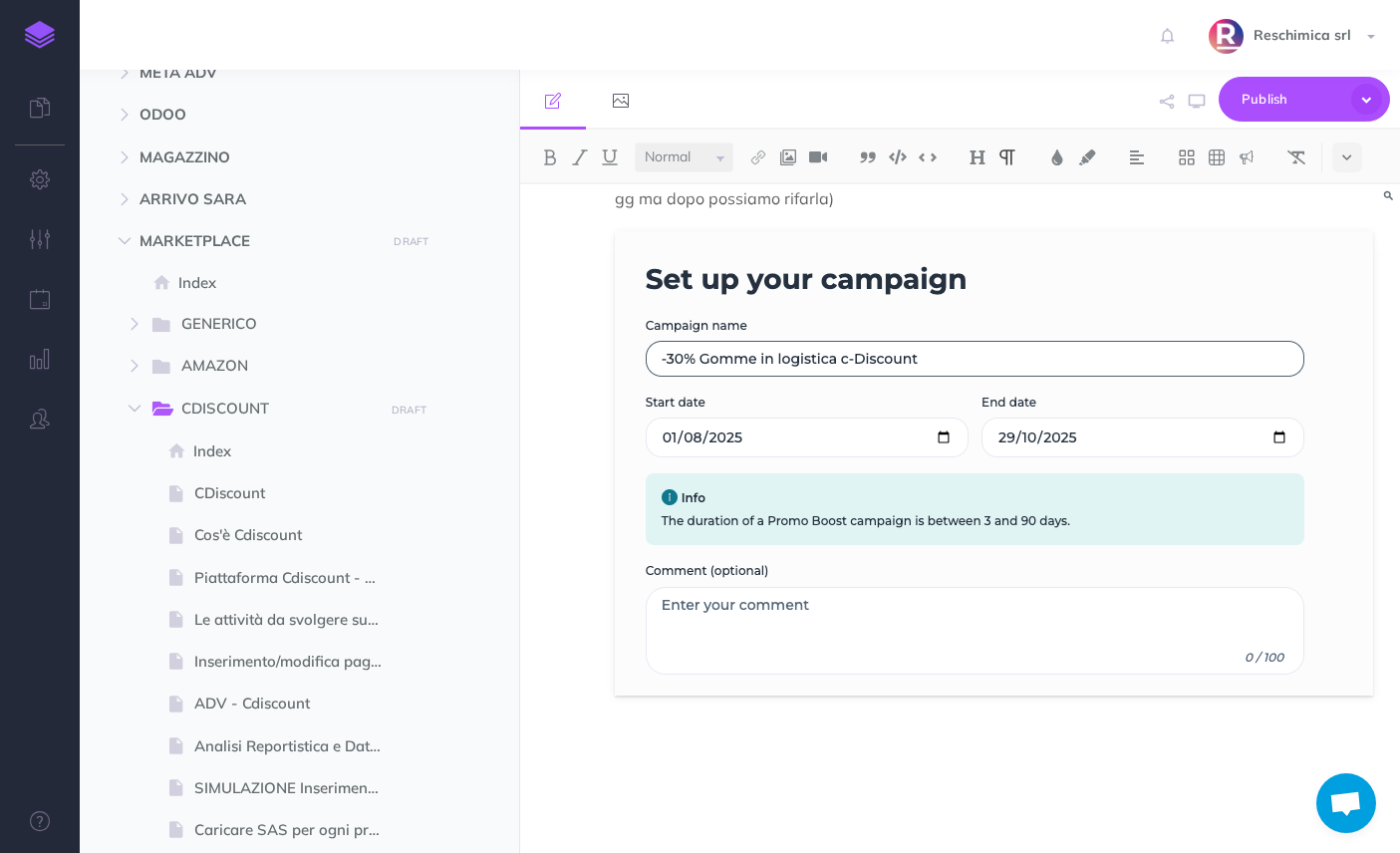 click on "Scontare prodotti C-Discount Se vogliamo scontare dei prodotti su C-discount dobbiamo andare sulla piattaforma c-discount advertising https://sellers.cdiscountadvertising.com/promoboost/campaigns Clicchiamo su Promo Boost e Create a campaign Diamo un nome alla nostra campagna e impostiamo una data di inizio e una data di fine (massimo 90 gg ma dopo possiamo rifarla)" at bounding box center (960, 163) 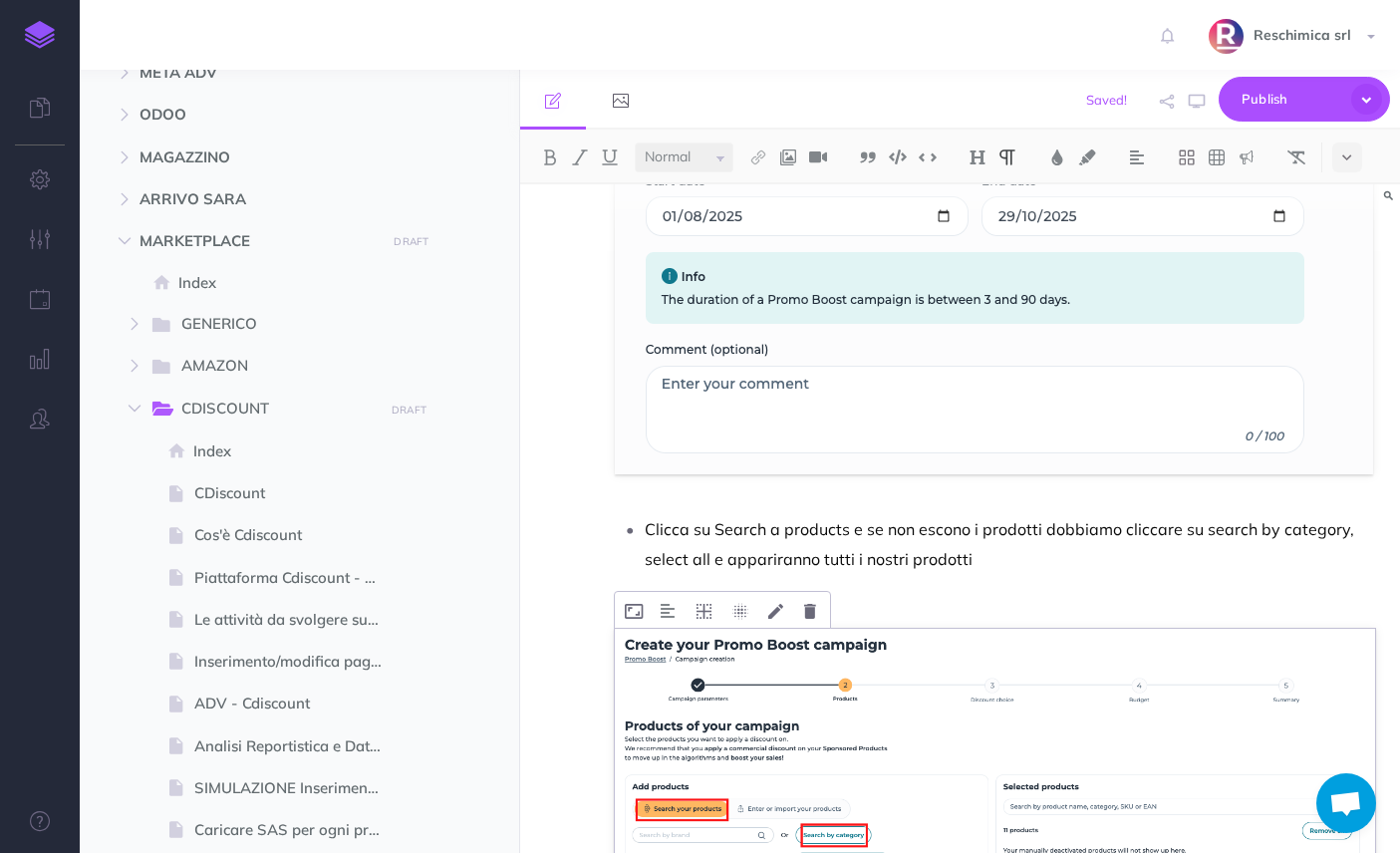 scroll, scrollTop: 943, scrollLeft: 0, axis: vertical 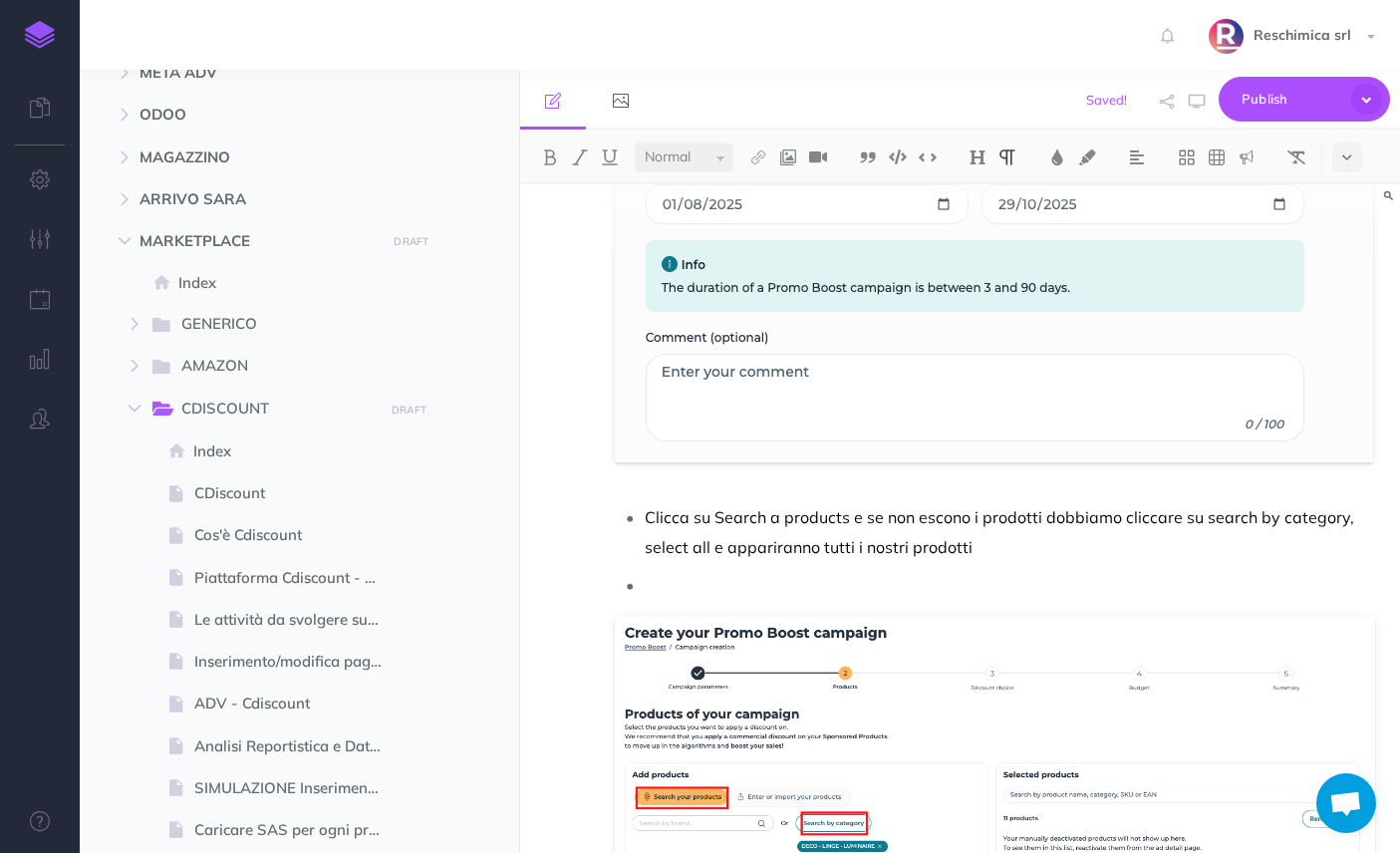 click at bounding box center [1009, 585] 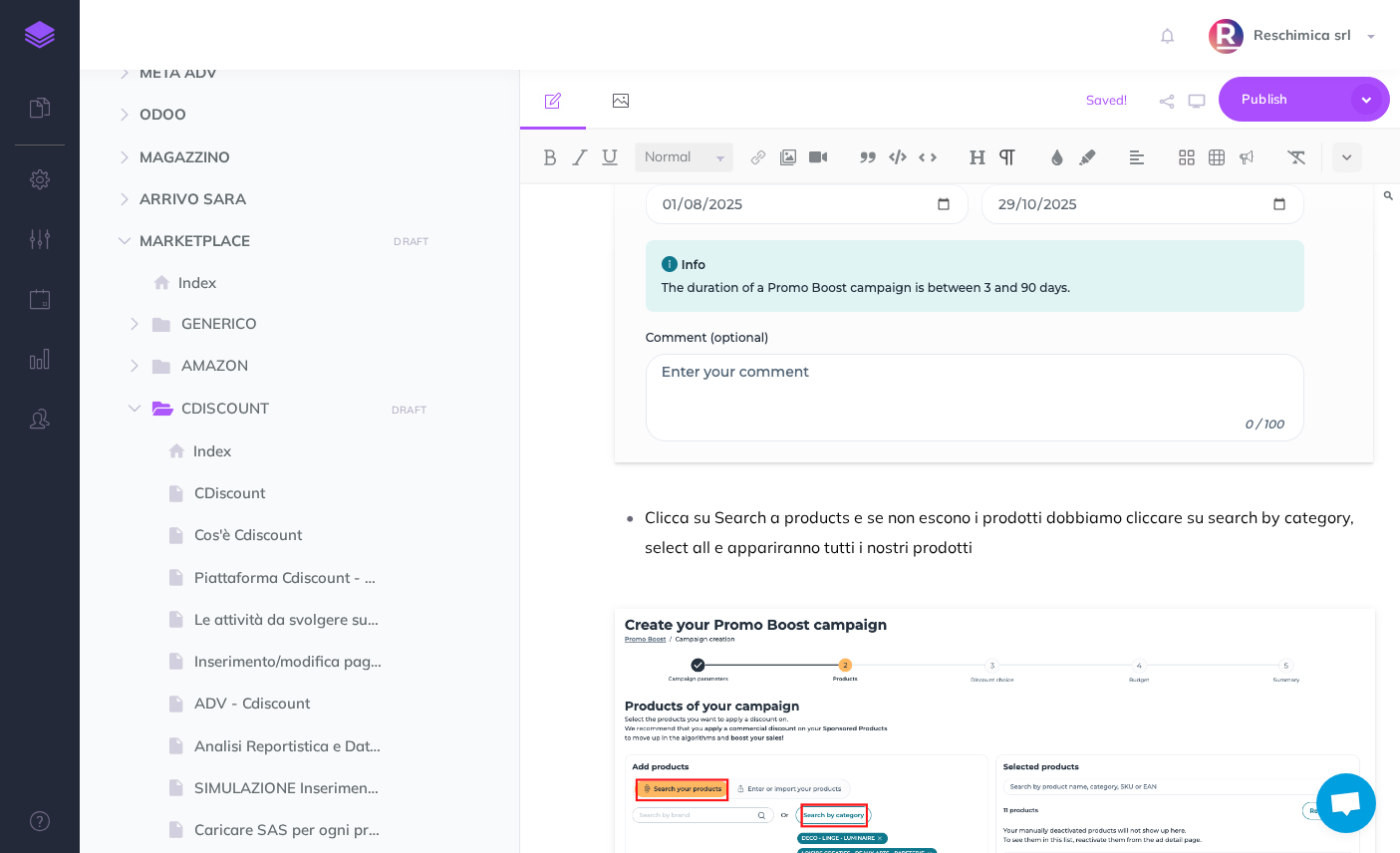click on "Clicca su Search a products e se non escono i prodotti dobbiamo cliccare su search by category, select all e appariranno tutti i nostri prodotti" at bounding box center (1009, 532) 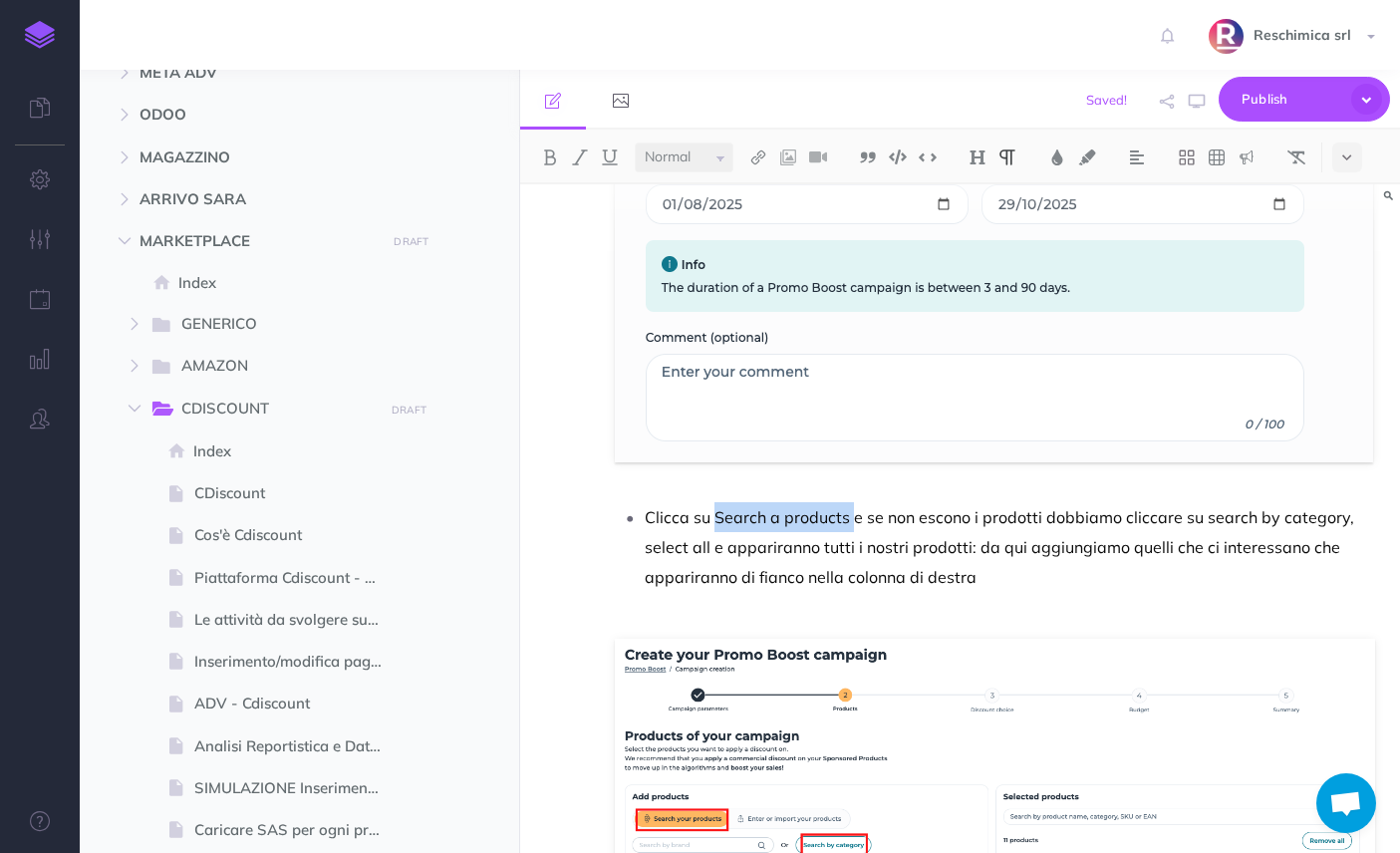 drag, startPoint x: 711, startPoint y: 515, endPoint x: 852, endPoint y: 516, distance: 141.00355 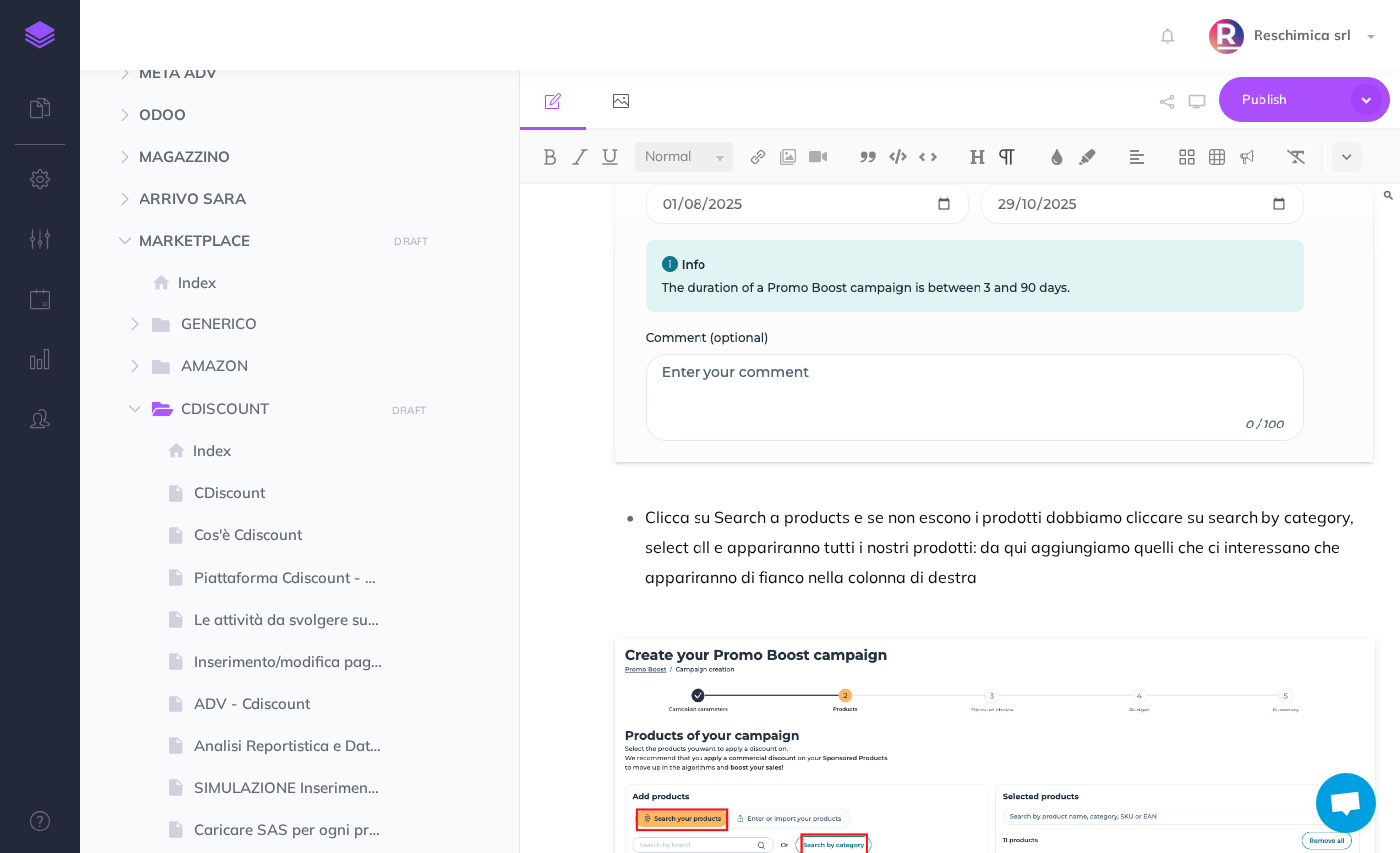 click on "Clicca su Search a products e se non escono i prodotti dobbiamo cliccare su search by category, select all e appariranno tutti i nostri prodotti: da qui aggiungiamo quelli che ci interessano che appariranno di fianco nella colonna di destra" at bounding box center (1009, 547) 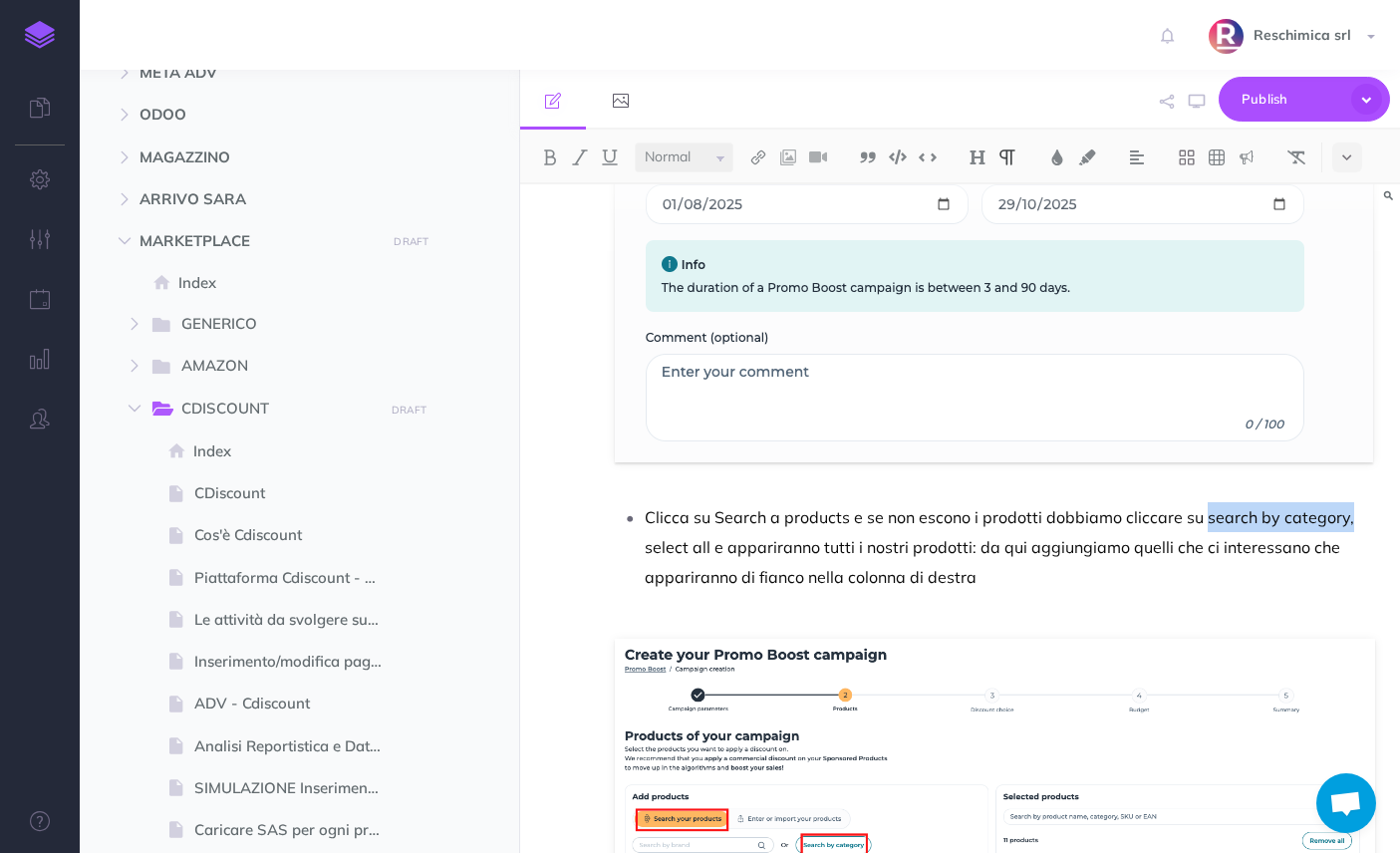 drag, startPoint x: 1203, startPoint y: 519, endPoint x: 1343, endPoint y: 517, distance: 140.01428 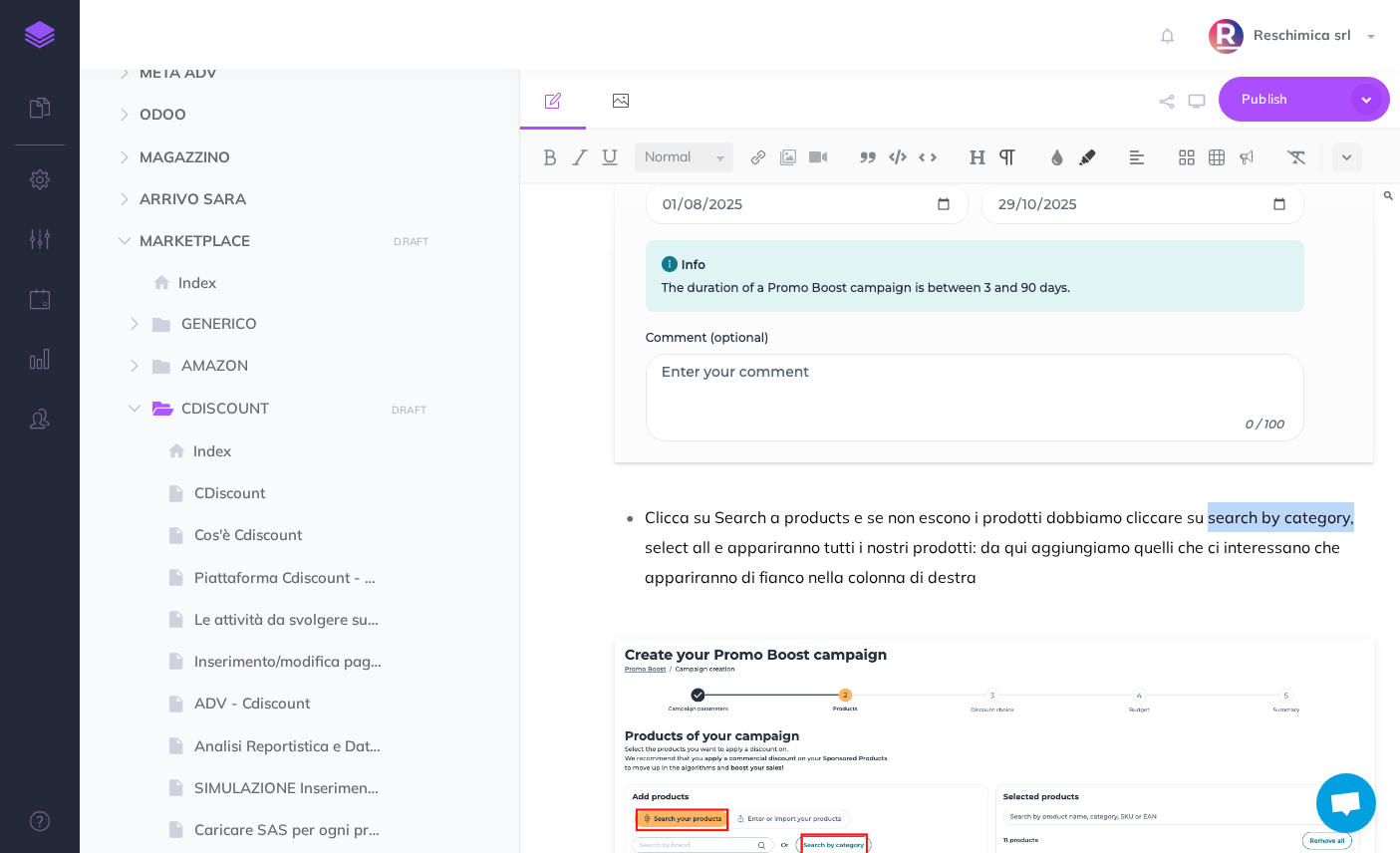 click at bounding box center (1087, 157) 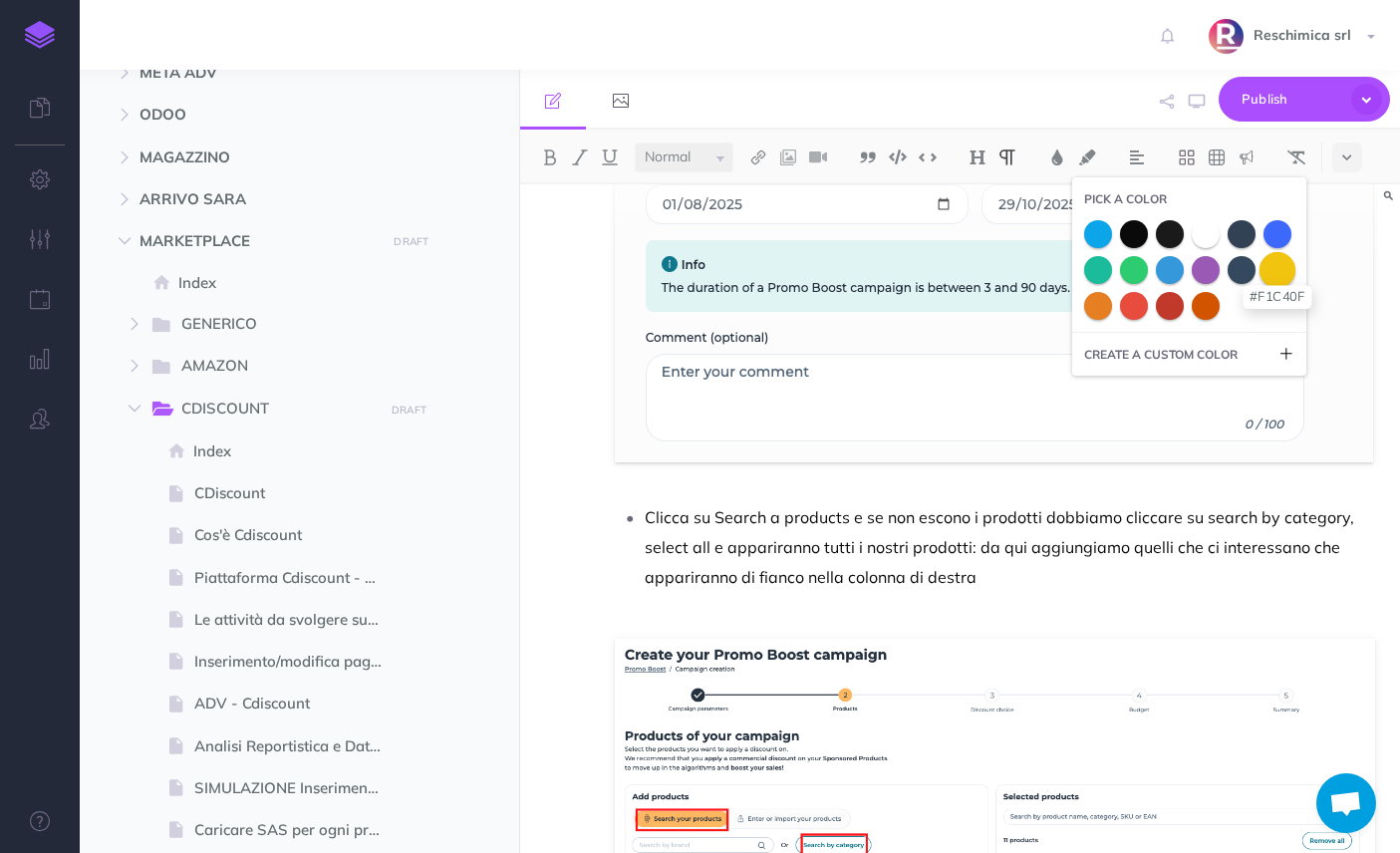 click at bounding box center (1277, 269) 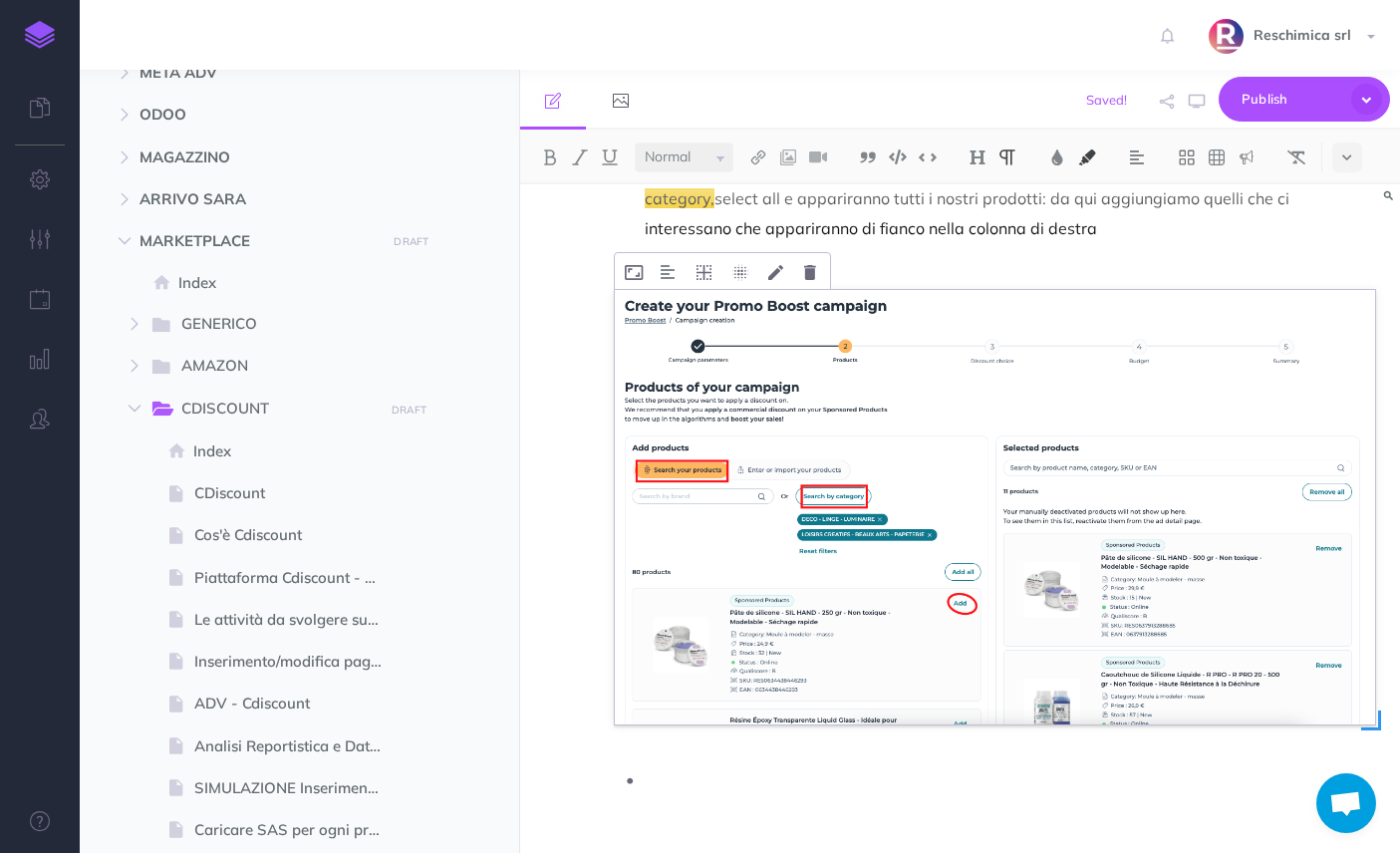 scroll, scrollTop: 1320, scrollLeft: 0, axis: vertical 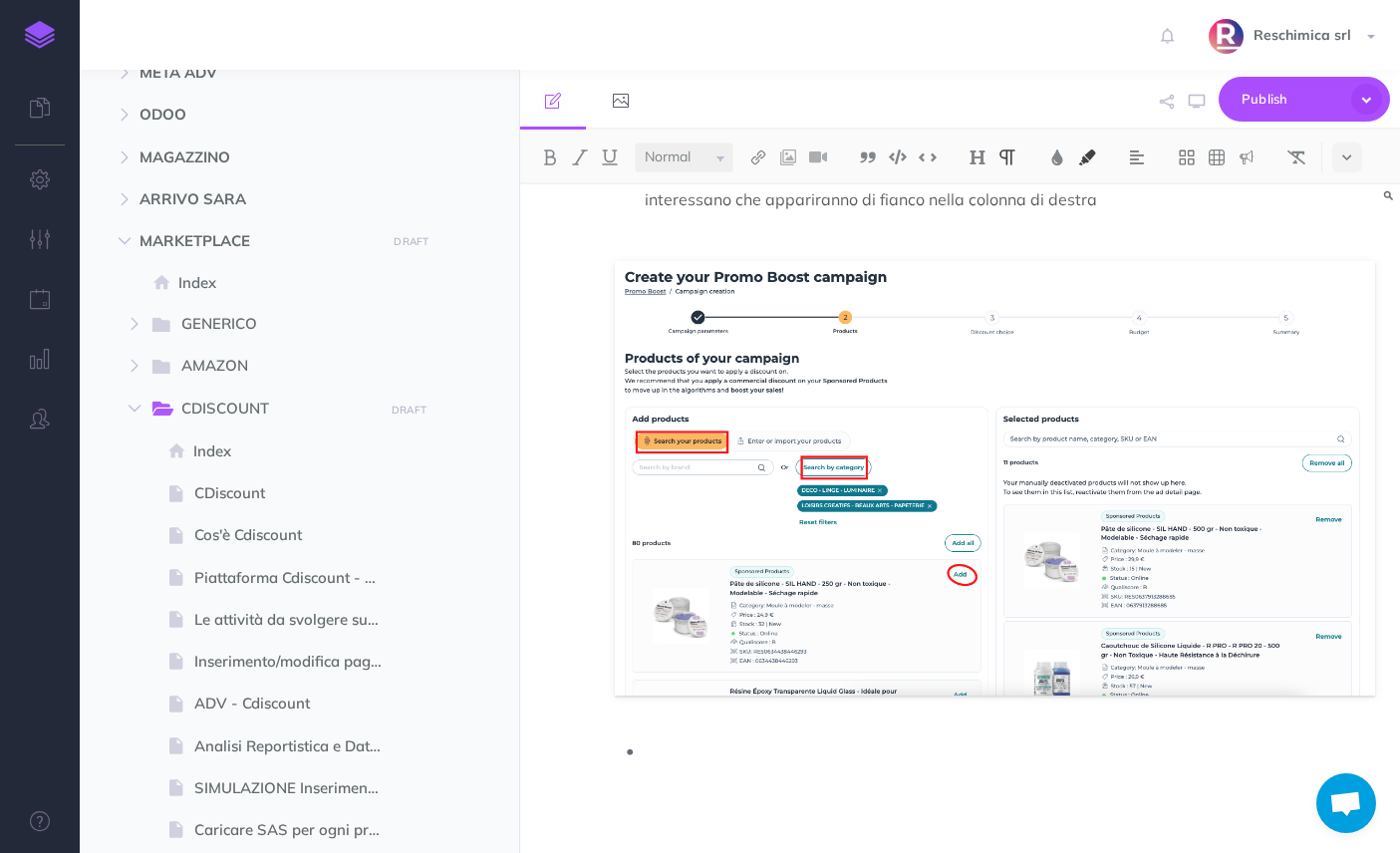 click at bounding box center (1009, 750) 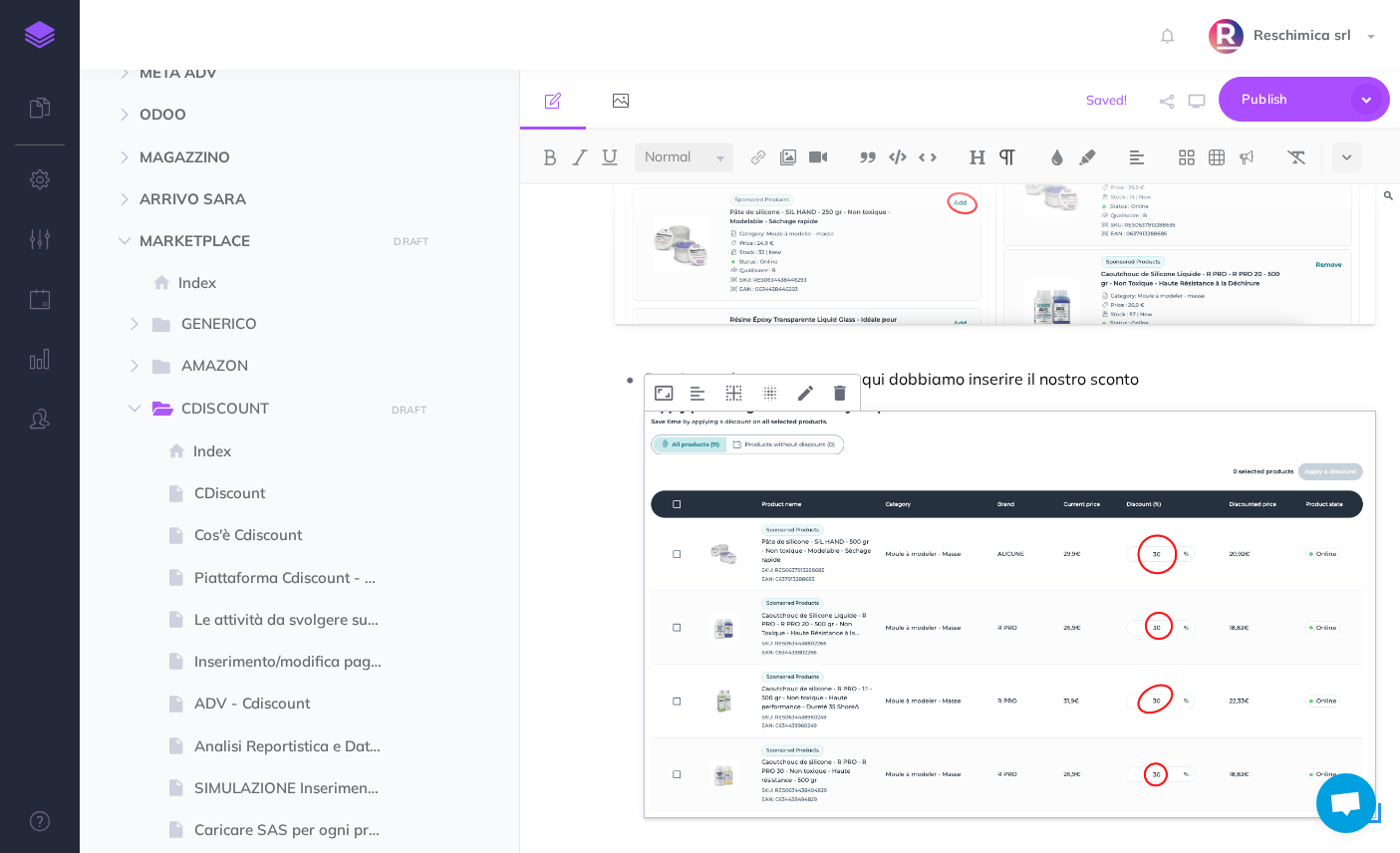 scroll, scrollTop: 1844, scrollLeft: 0, axis: vertical 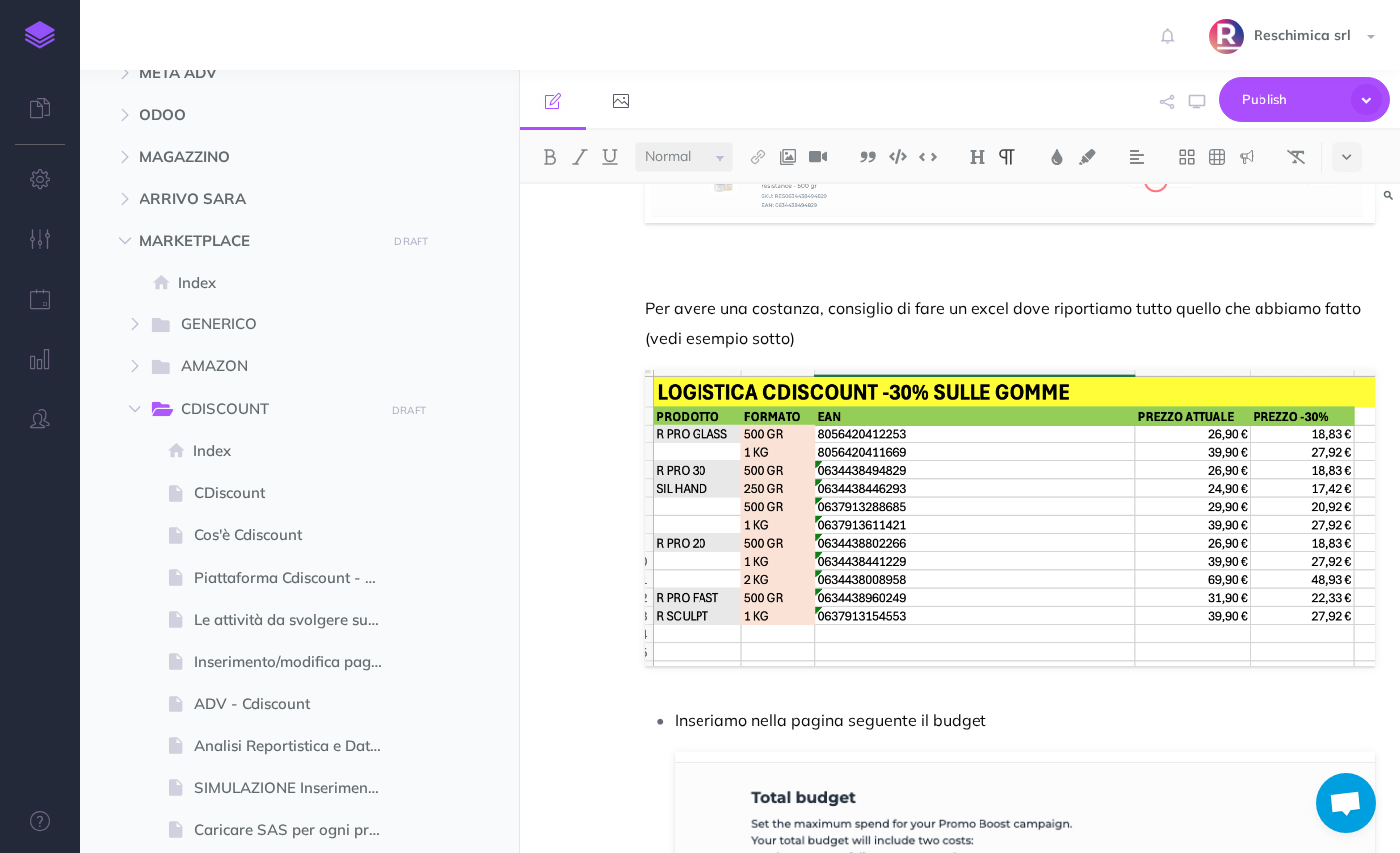 click on "Inseriamo nella pagina seguente il budget" at bounding box center [1024, 720] 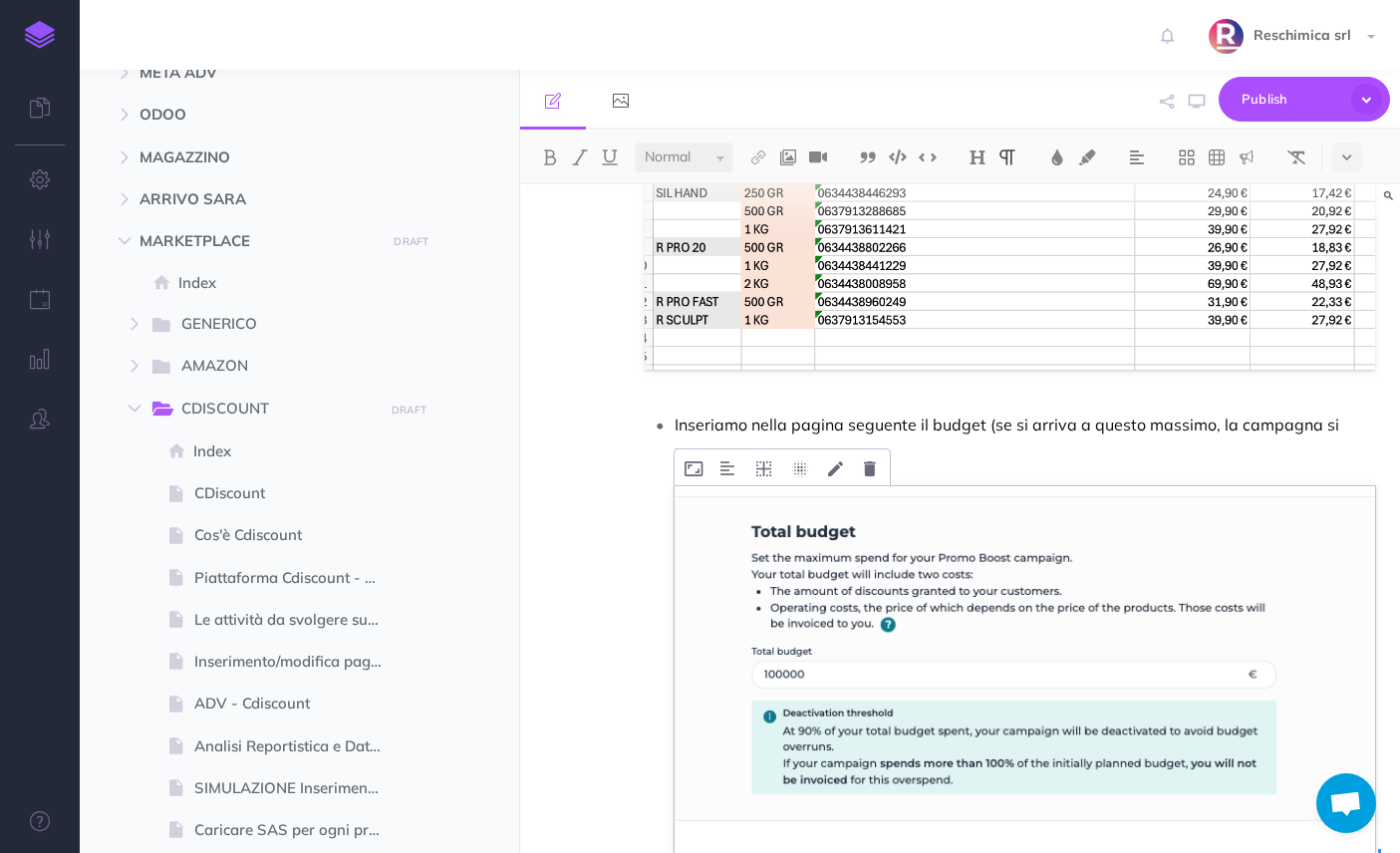 scroll, scrollTop: 2779, scrollLeft: 0, axis: vertical 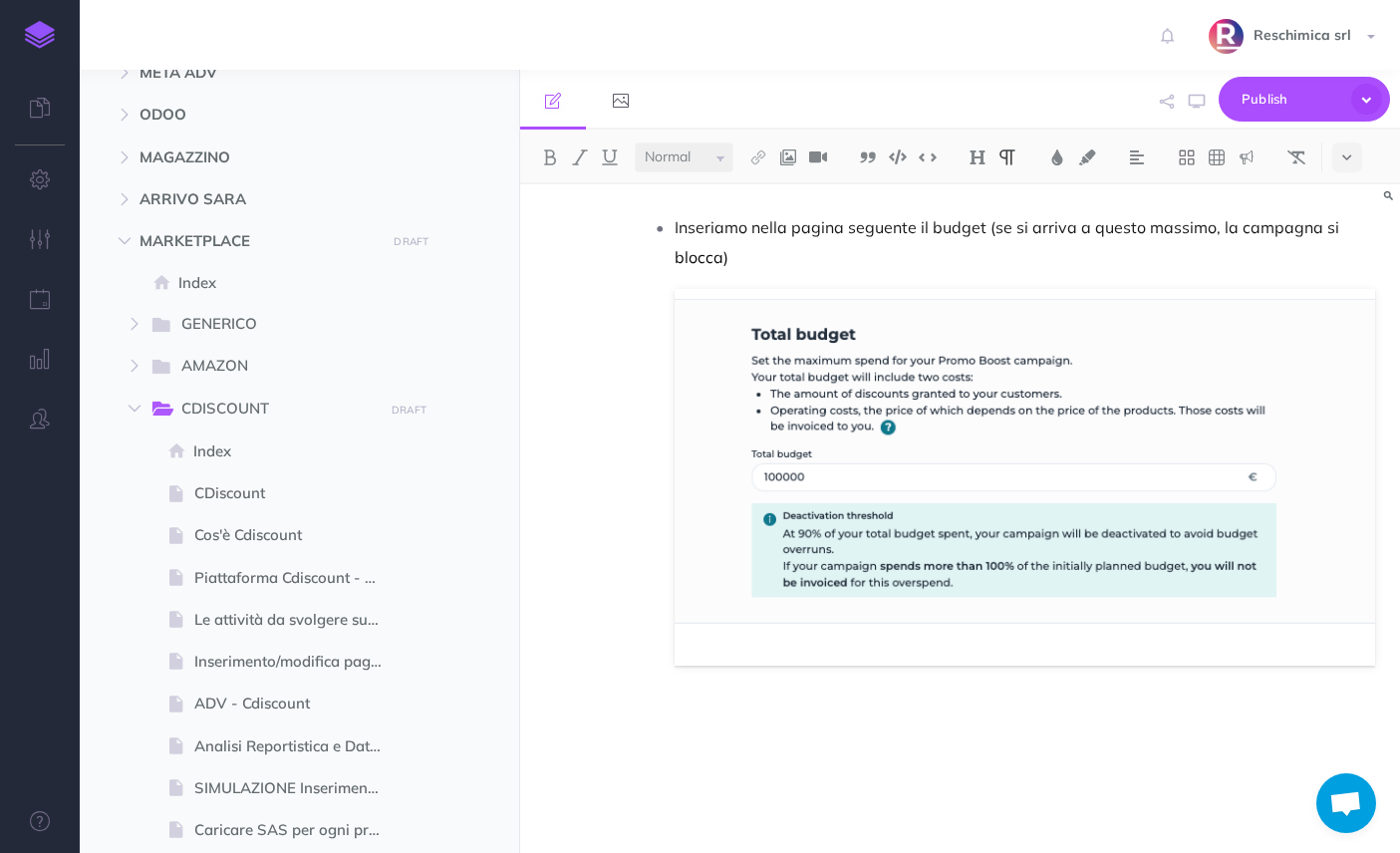 click on "Scontare prodotti C-Discount Se vogliamo scontare dei prodotti su C-discount dobbiamo andare sulla piattaforma c-discount advertising  https://sellers.cdiscountadvertising.com/promoboost/campaigns Clicchiamo su  Promo Boost  e  Create a campaign                           Diamo un nome alla nostra campagna e impostiamo una data di inizio e una data di fine (massimo 90 gg ma dopo possiamo rifarla)                           Clicca su Search a products e se non escono i prodotti dobbiamo cliccare su  search by category,  select all e appariranno tutti i nostri prodotti: da qui aggiungiamo quelli che ci interessano che appariranno di fianco nella colonna di destra                           Passiamo al seguente step e qui dobbiamo inserire il nostro sconto                            Per avere una costanza, consiglio di fare un excel dove riportiamo tutto quello che abbiamo fatto (vedi esempio sotto)" at bounding box center (960, -871) 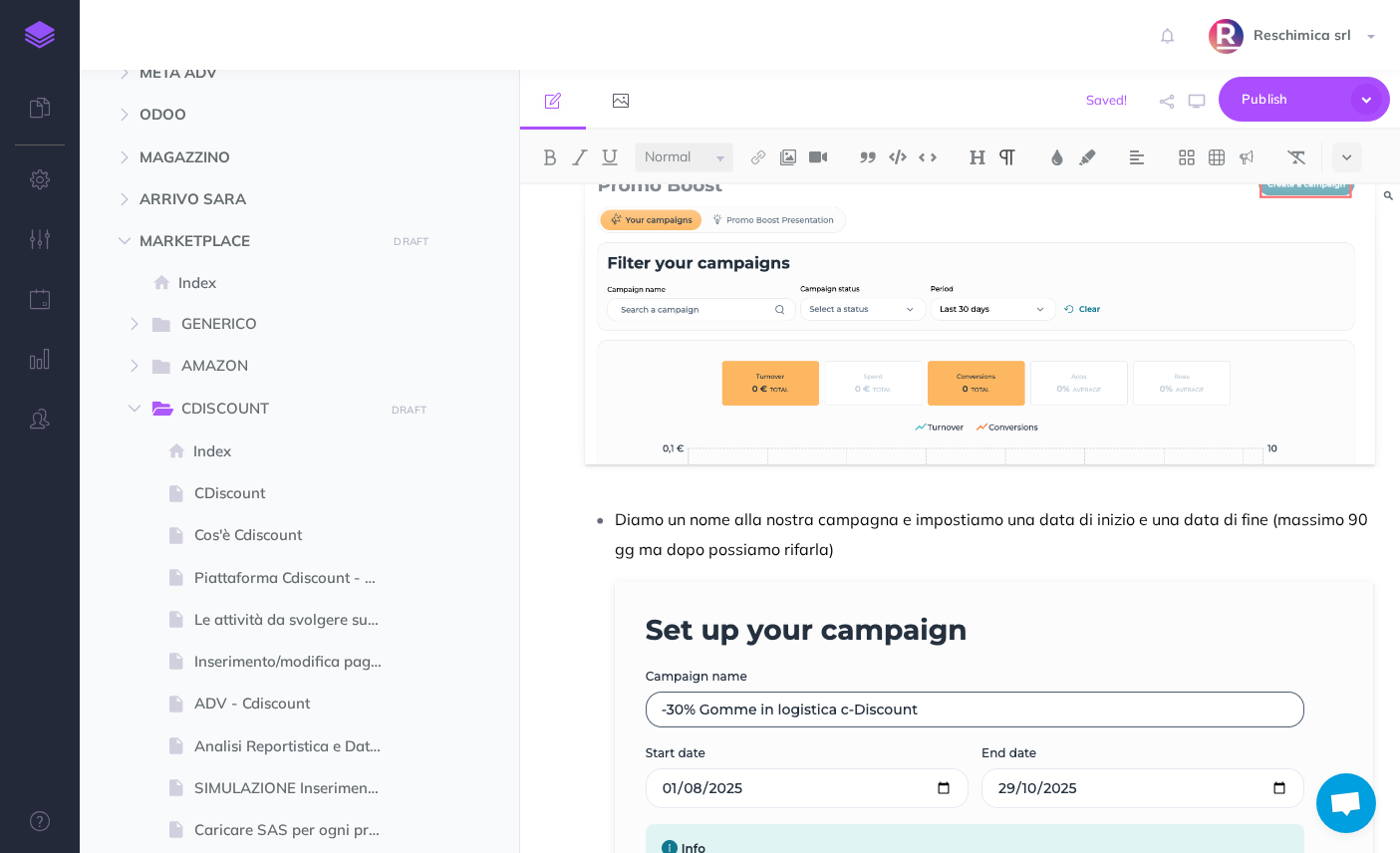 scroll, scrollTop: 0, scrollLeft: 0, axis: both 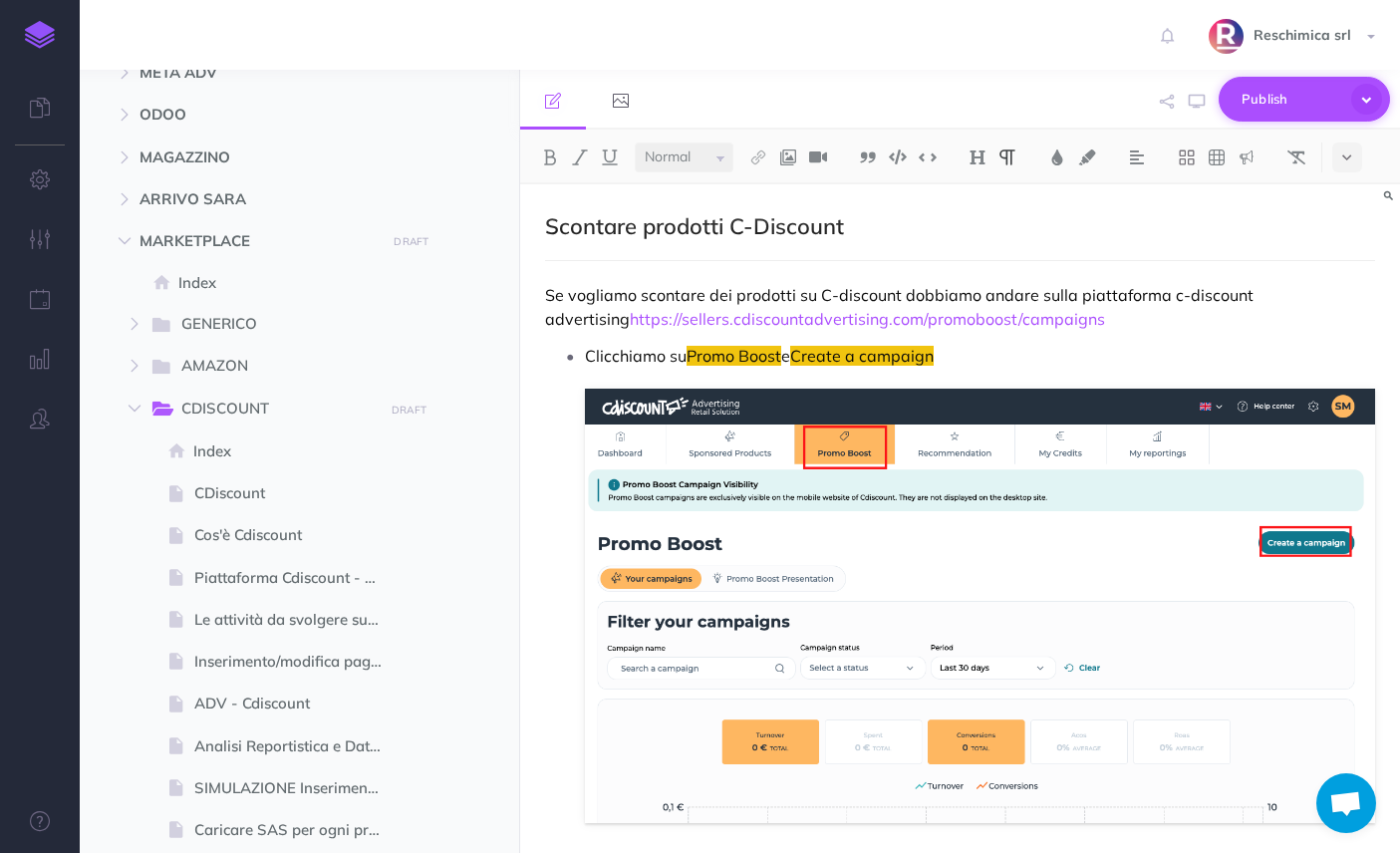 click on "Publish" at bounding box center [1291, 99] 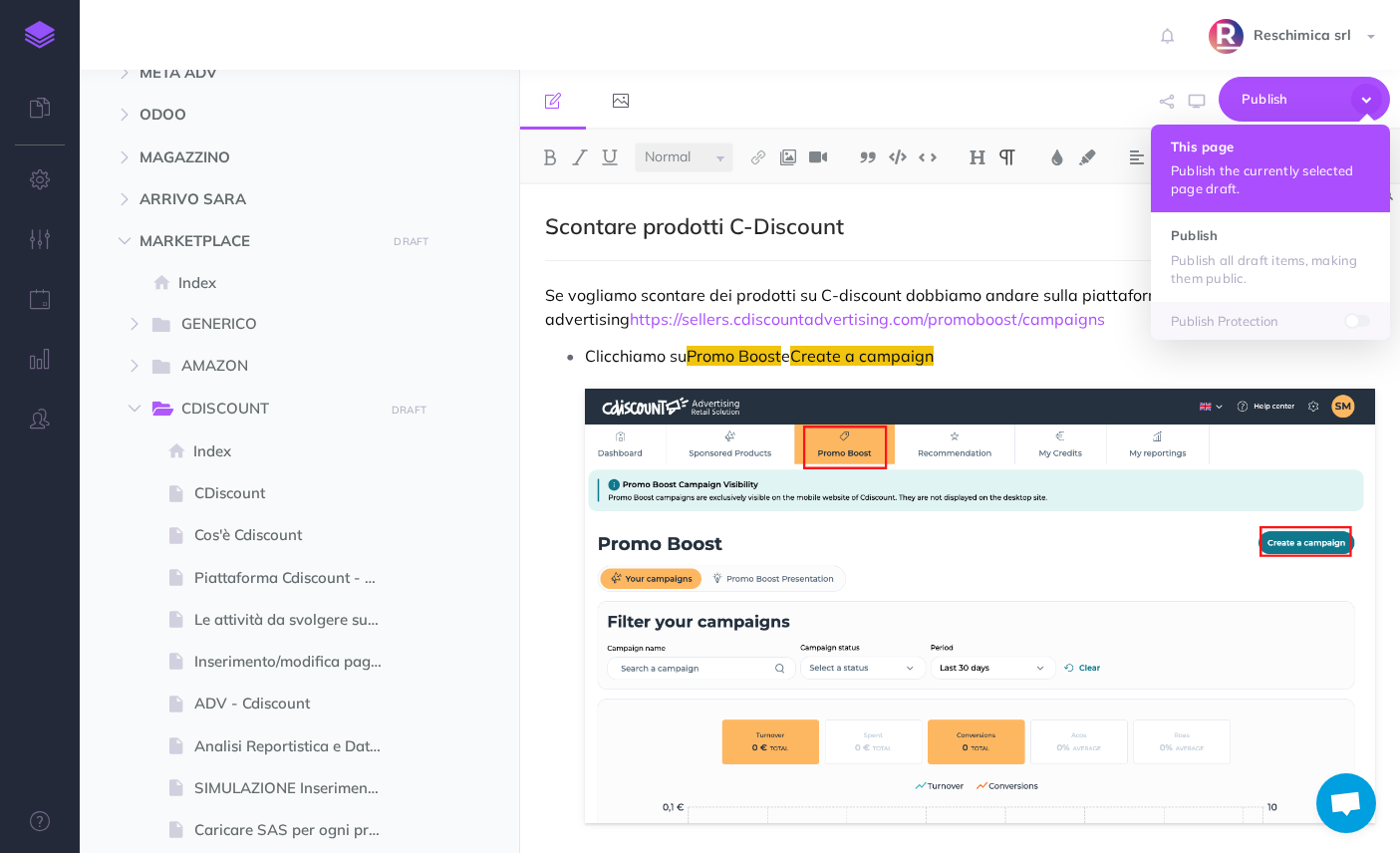 click on "Publish the currently selected page draft." at bounding box center [1270, 179] 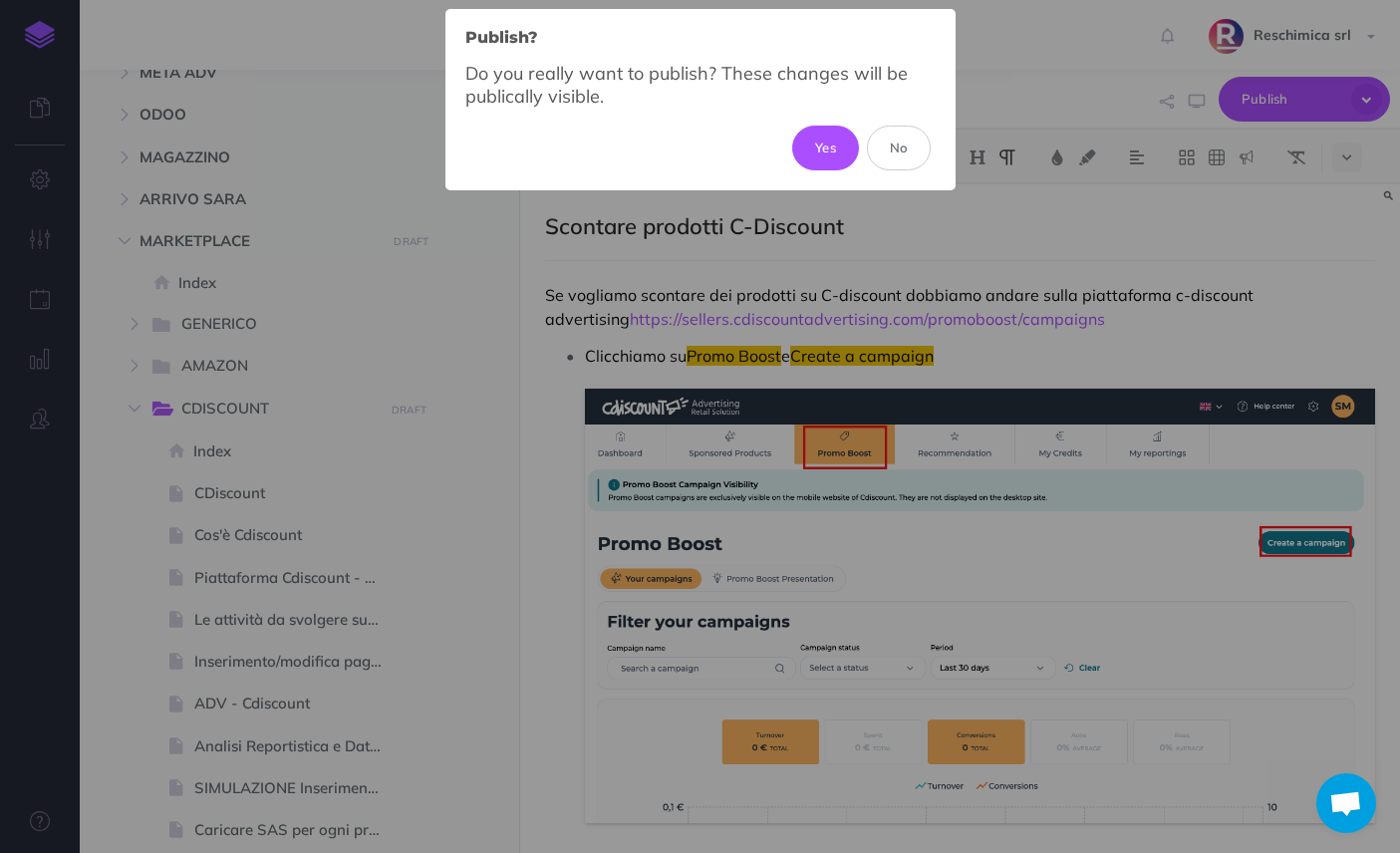 click on "Yes" at bounding box center (825, 147) 